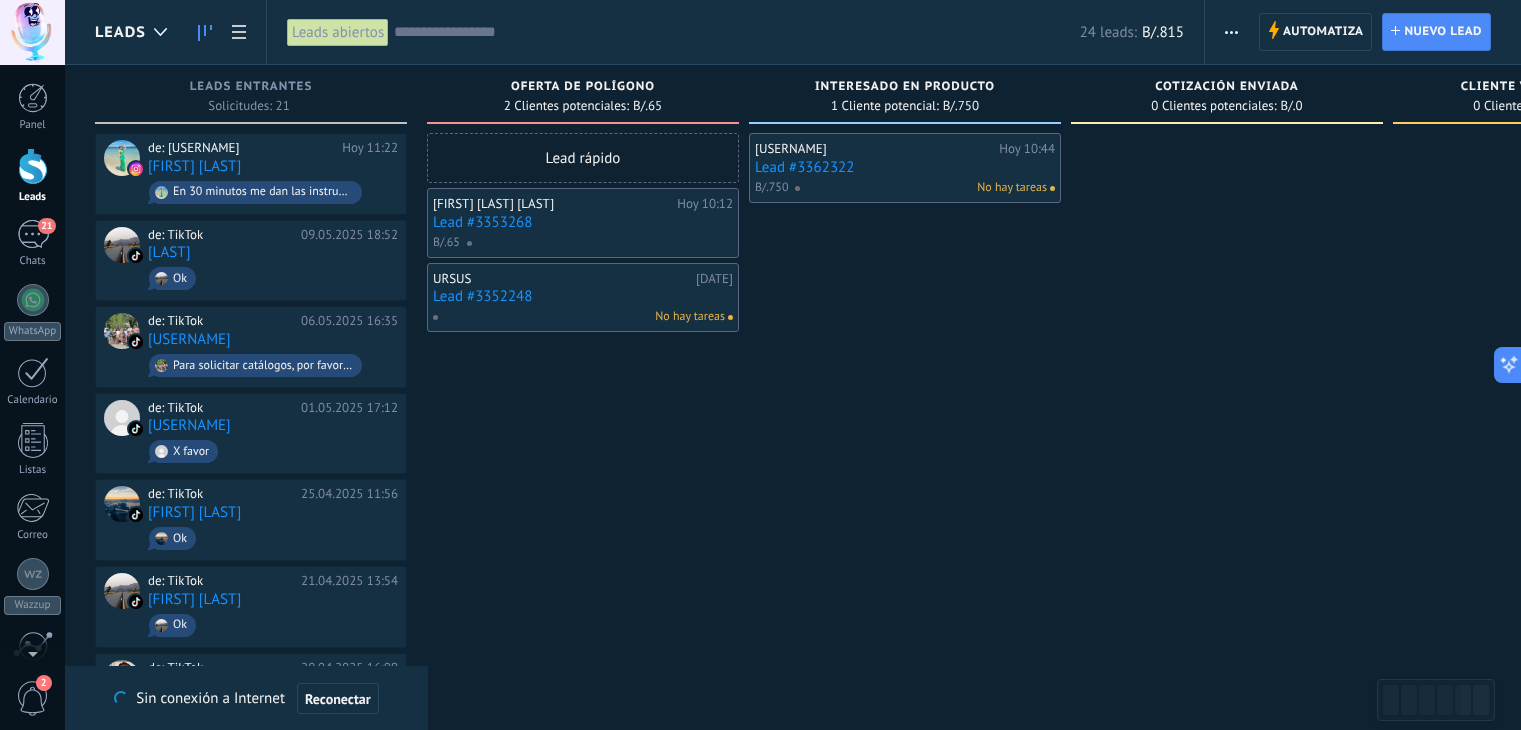 scroll, scrollTop: 0, scrollLeft: 0, axis: both 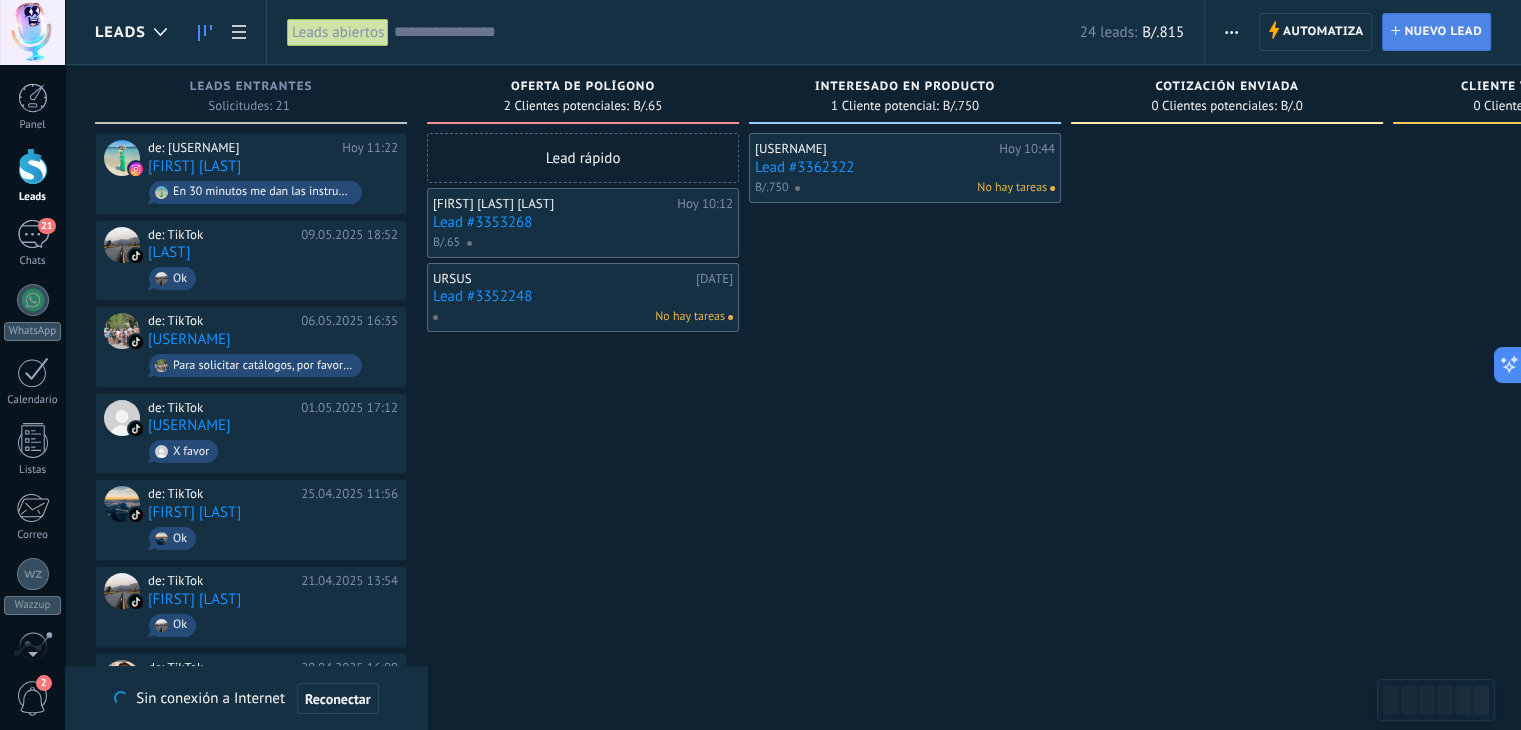 click on "Nuevo lead" at bounding box center (1443, 32) 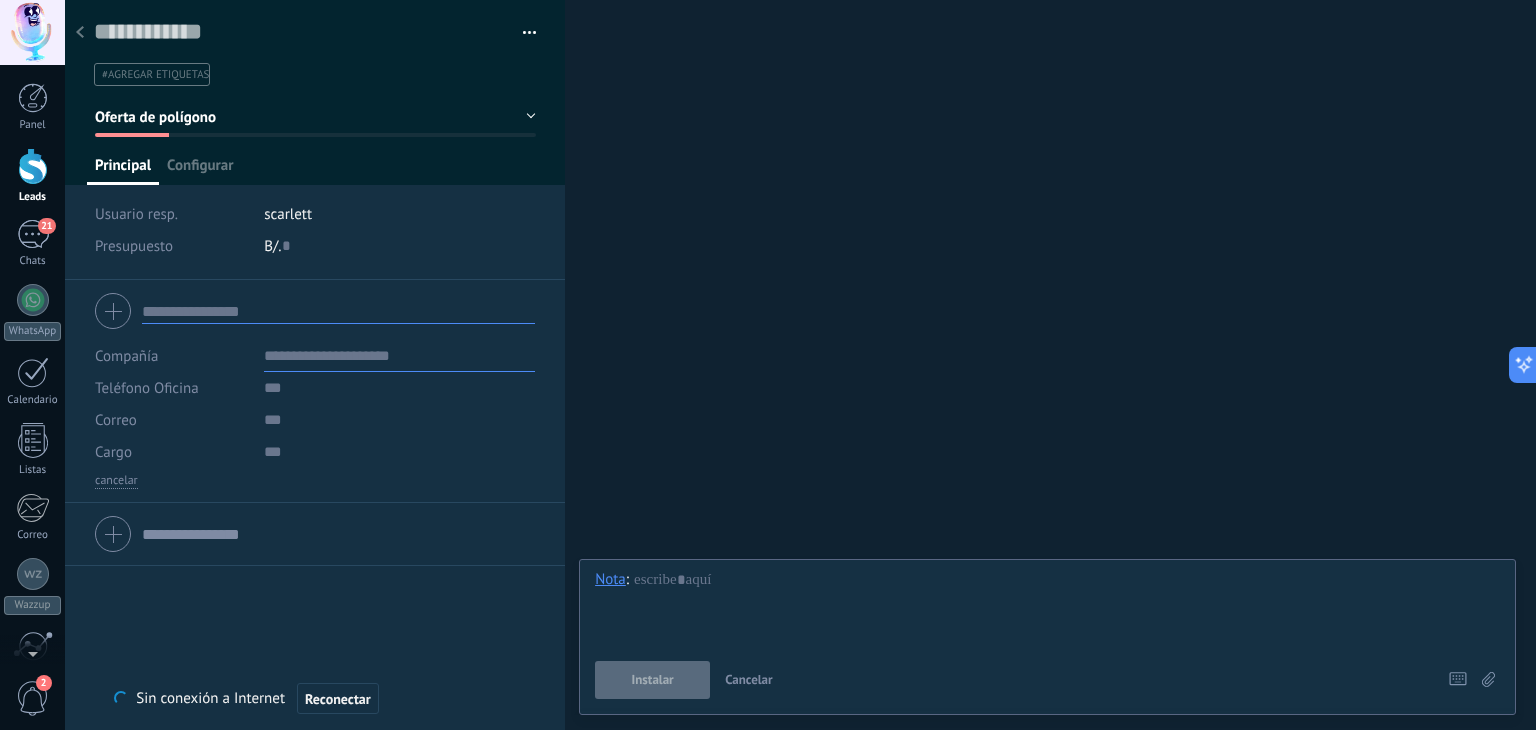 click at bounding box center [338, 311] 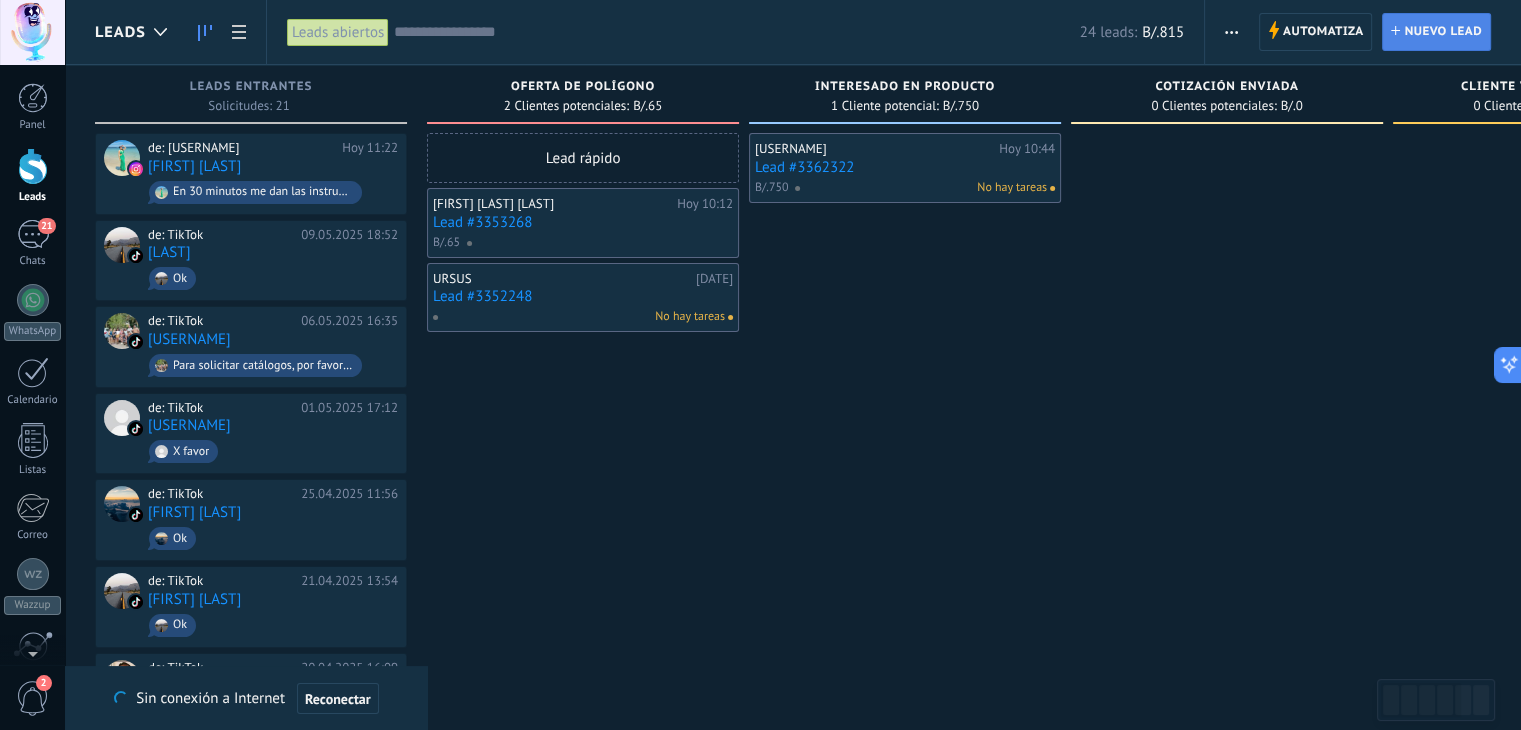click on "Lead Nuevo lead" at bounding box center [1436, 32] 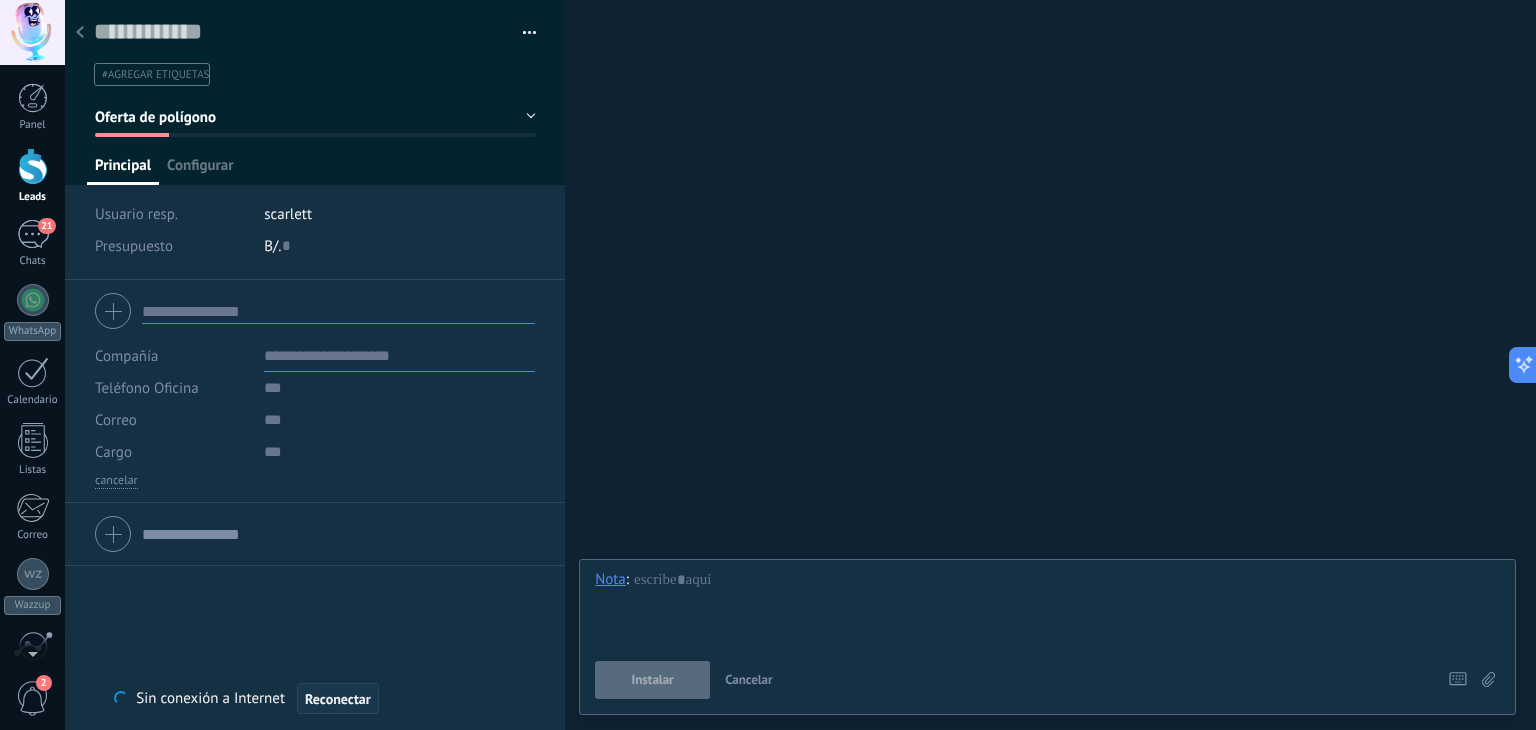 click on "Reconectar" at bounding box center (338, 699) 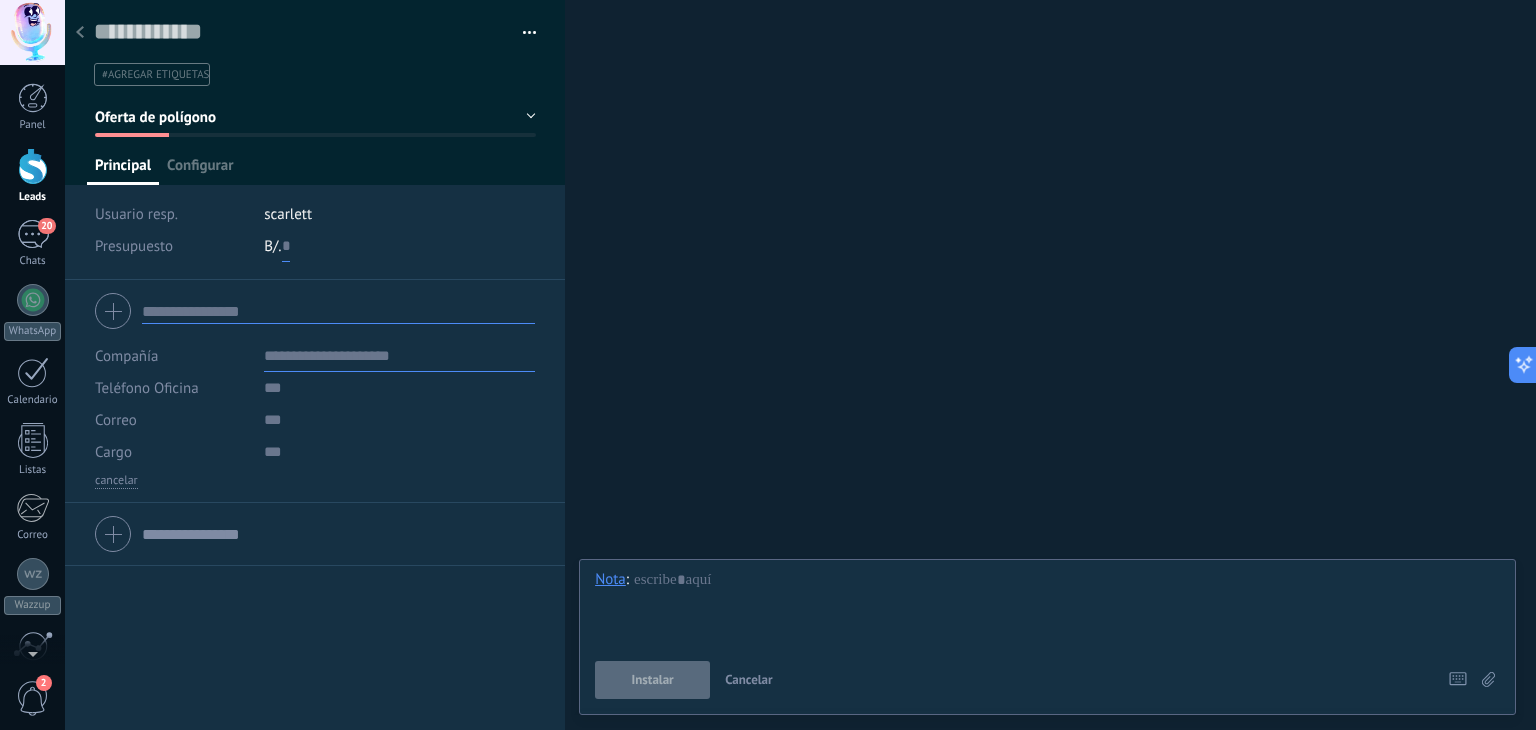 click at bounding box center [286, 246] 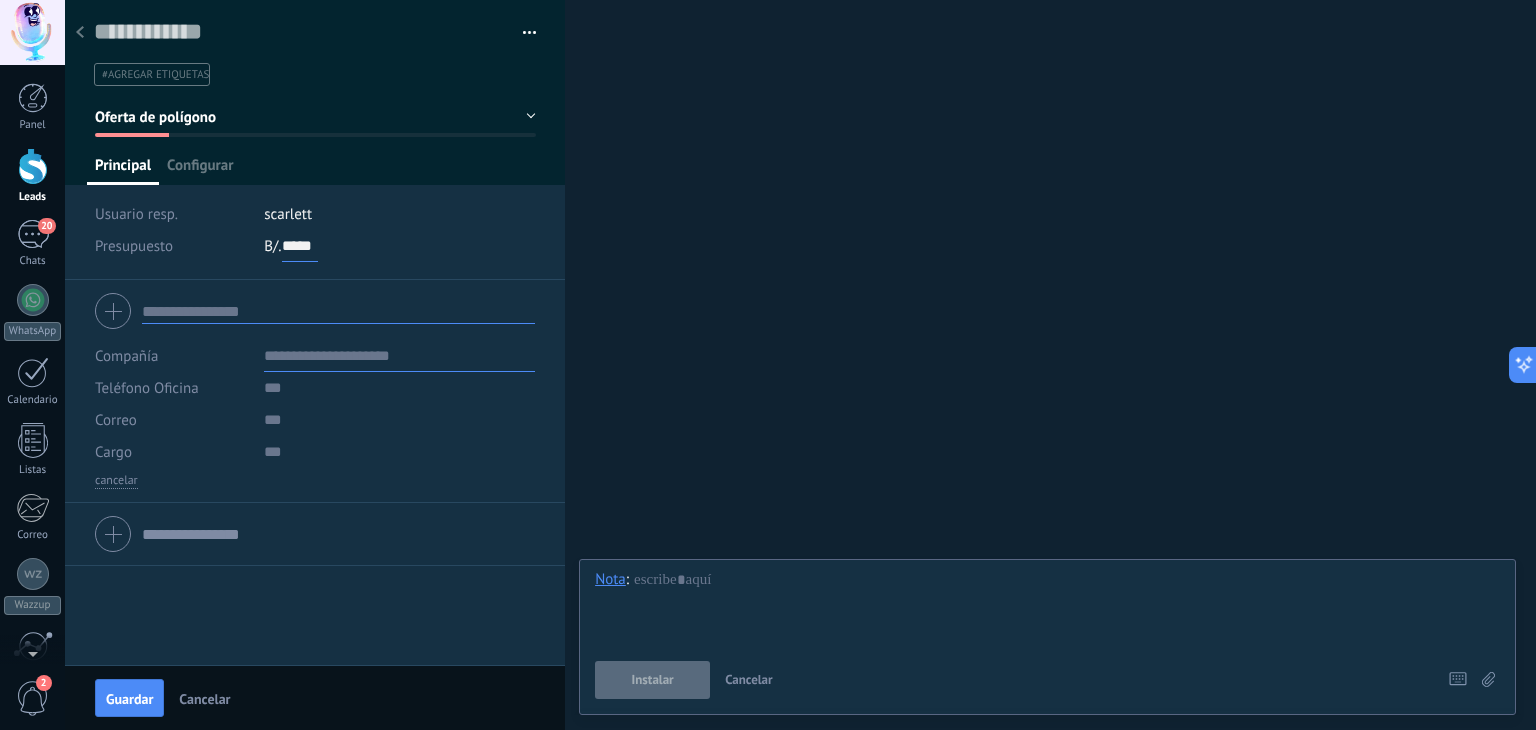 type on "*****" 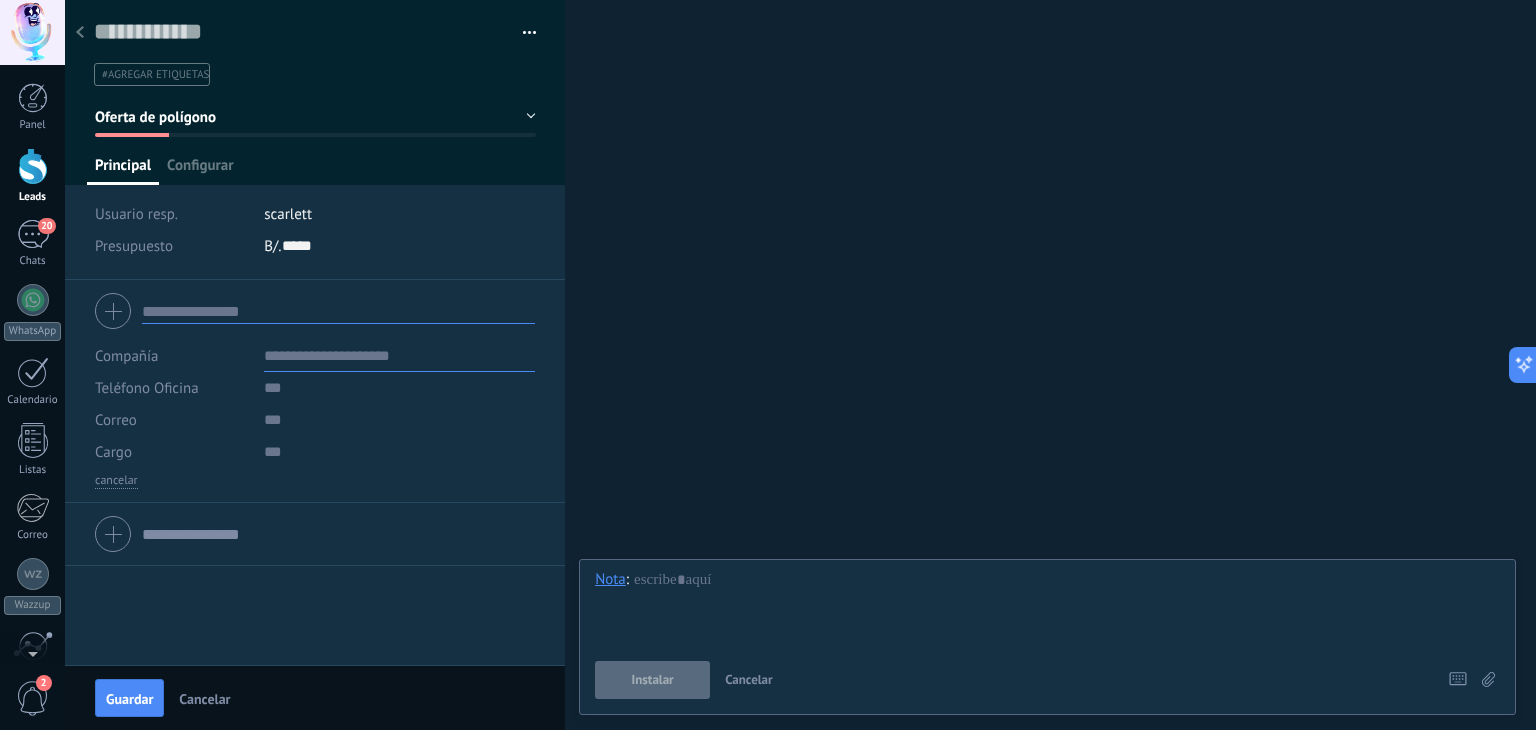 click at bounding box center [338, 311] 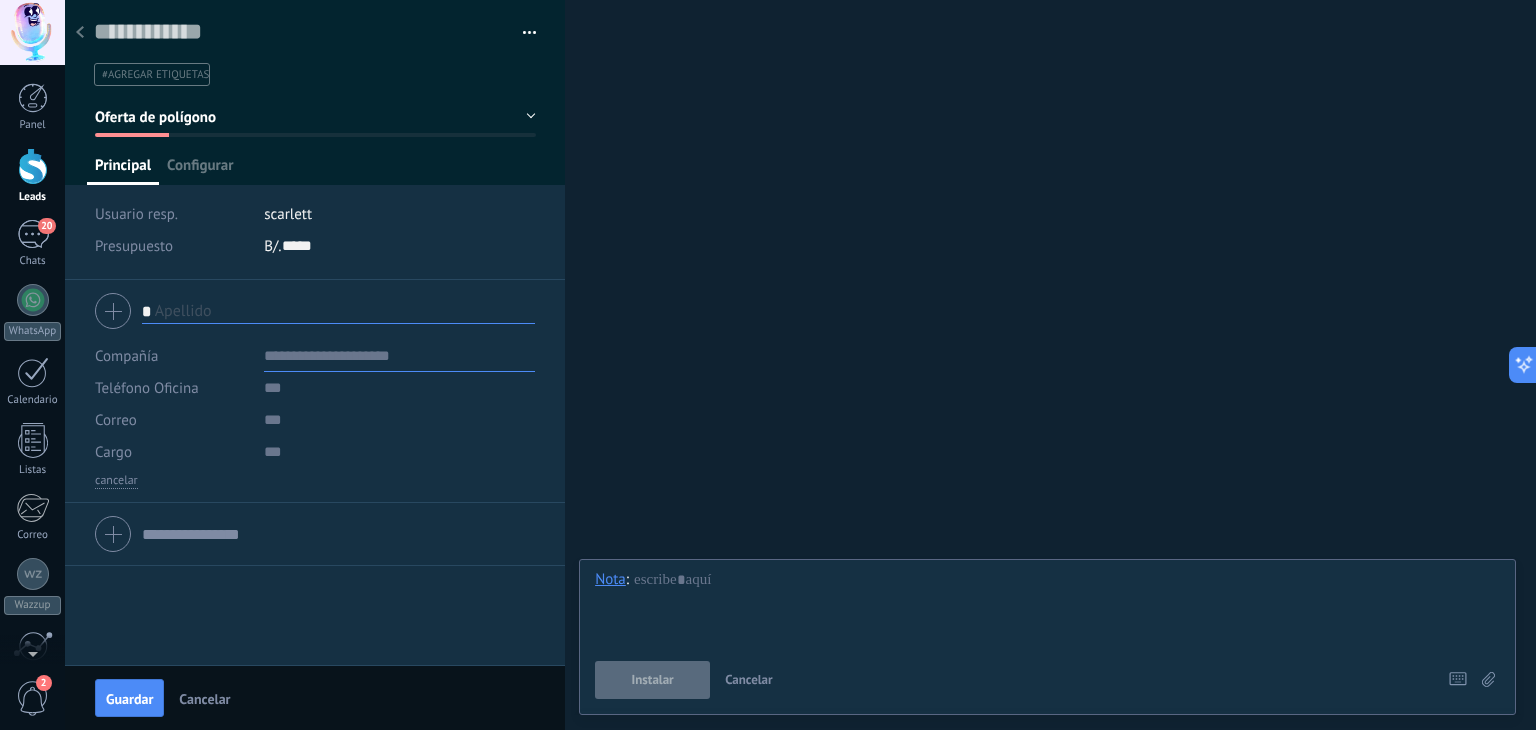 type on "*" 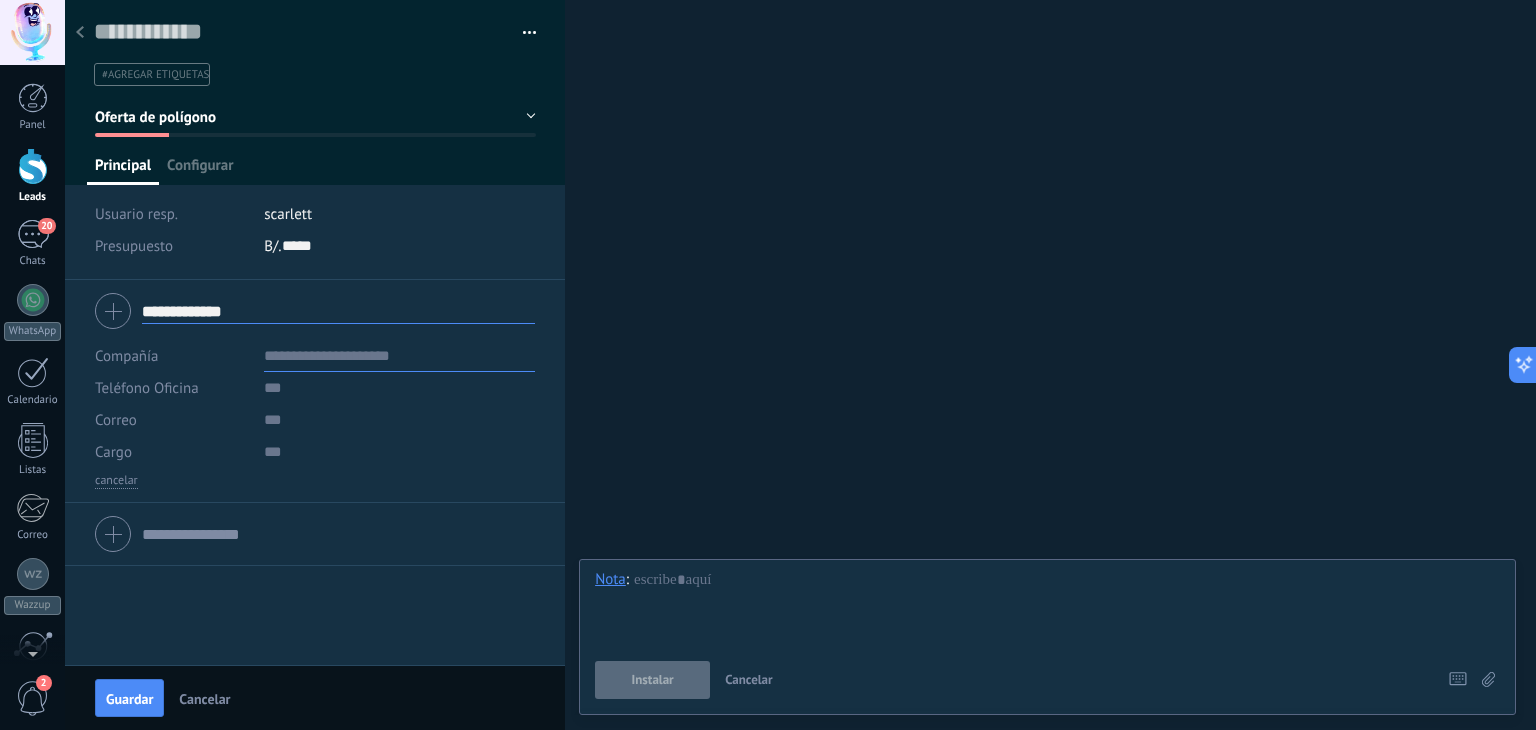 type on "**********" 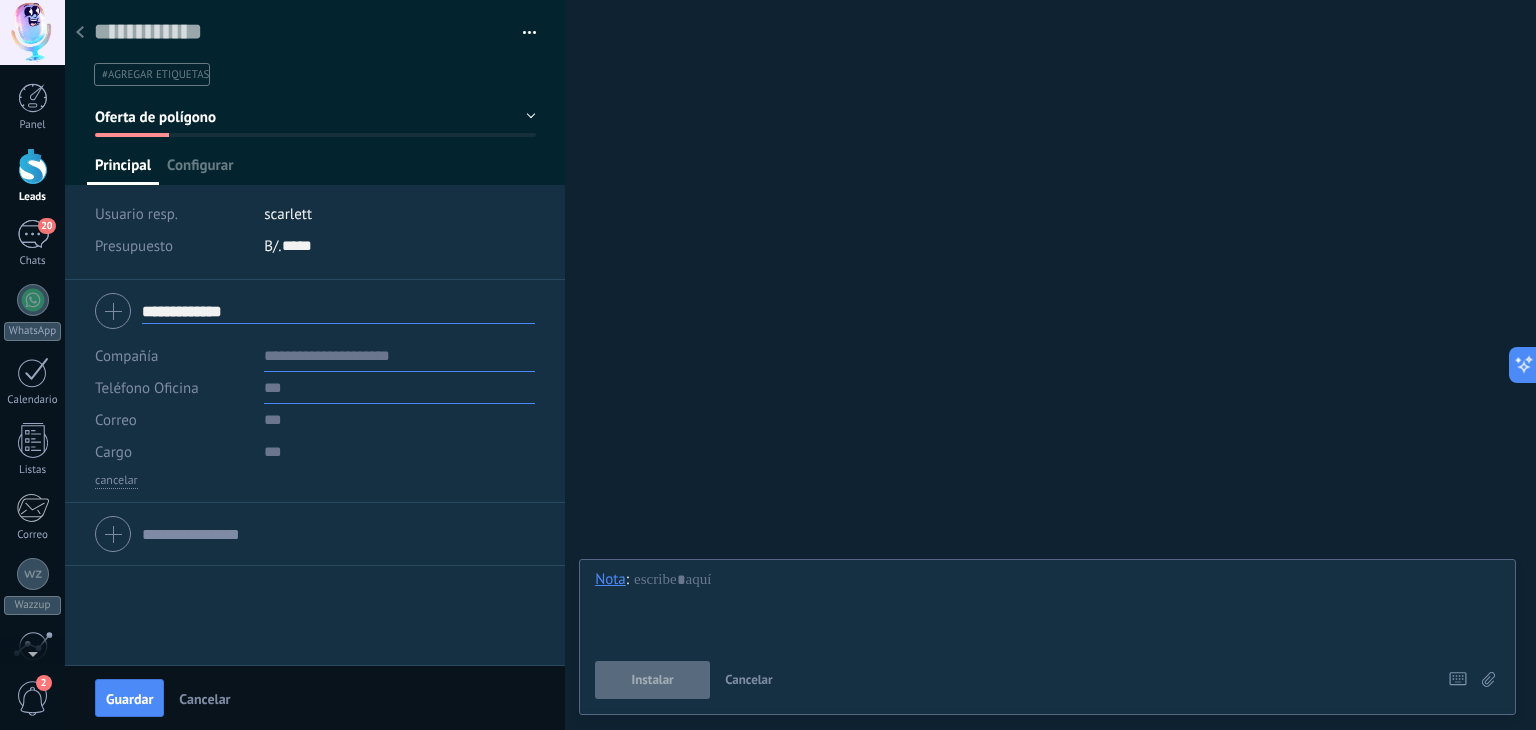 click at bounding box center (399, 388) 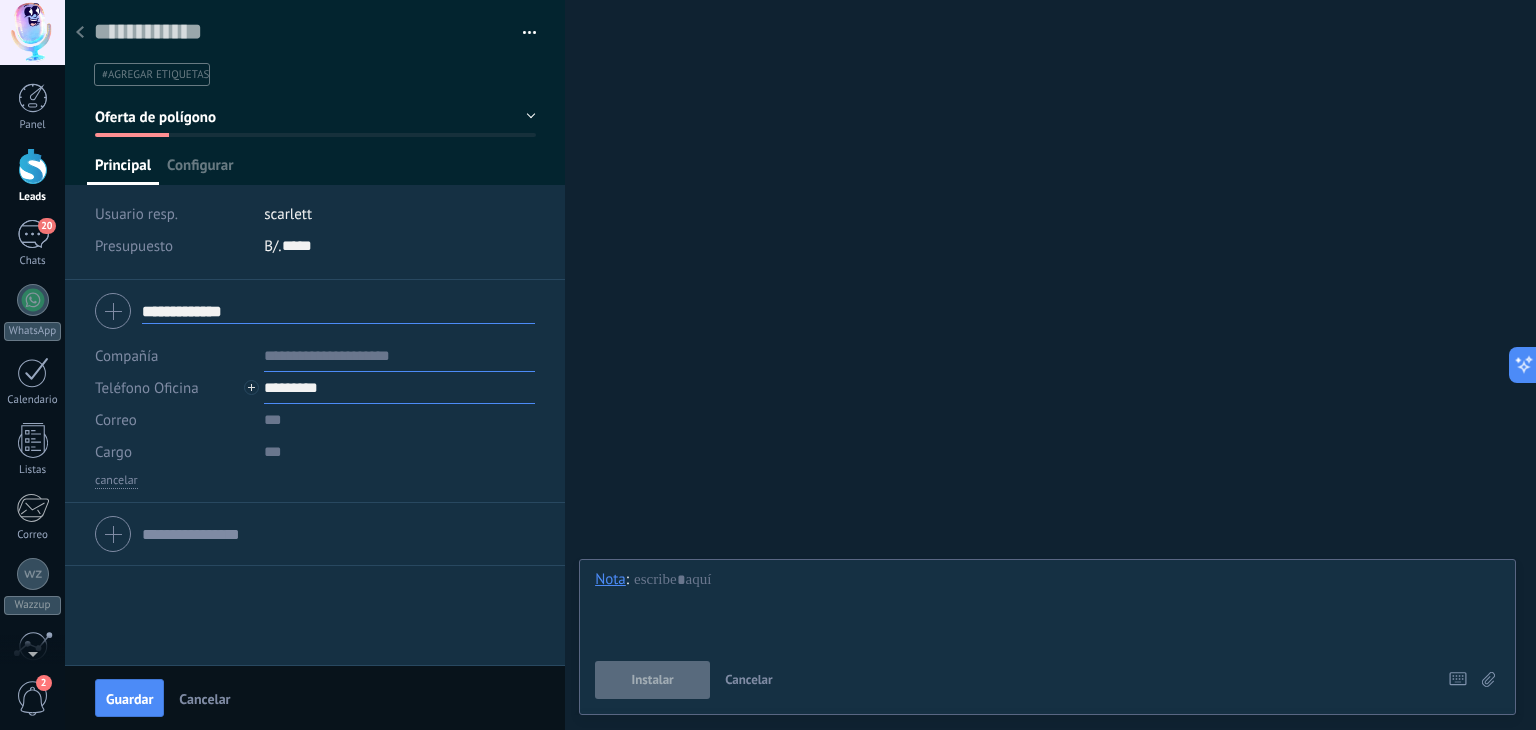 type on "*********" 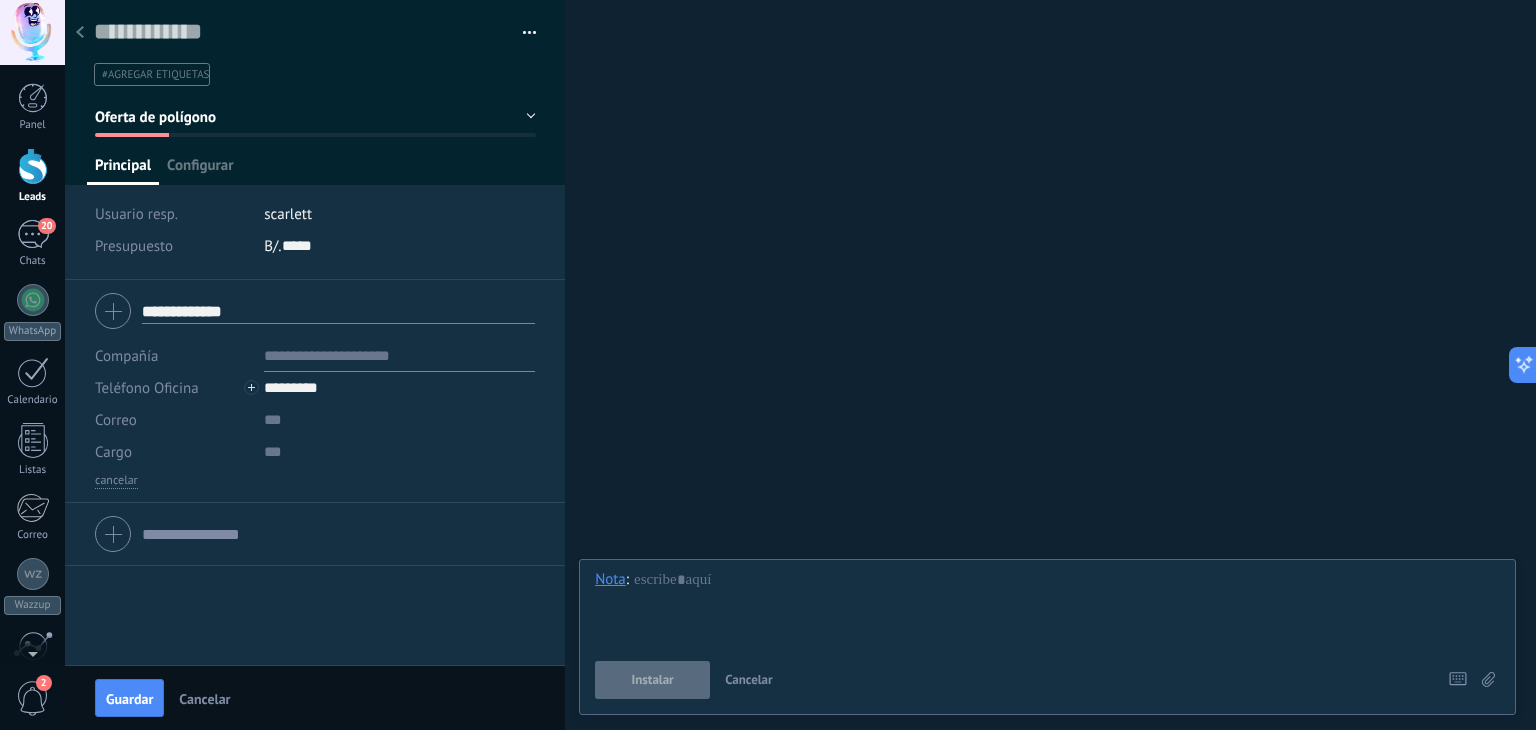 click on "**********" at bounding box center (315, 472) 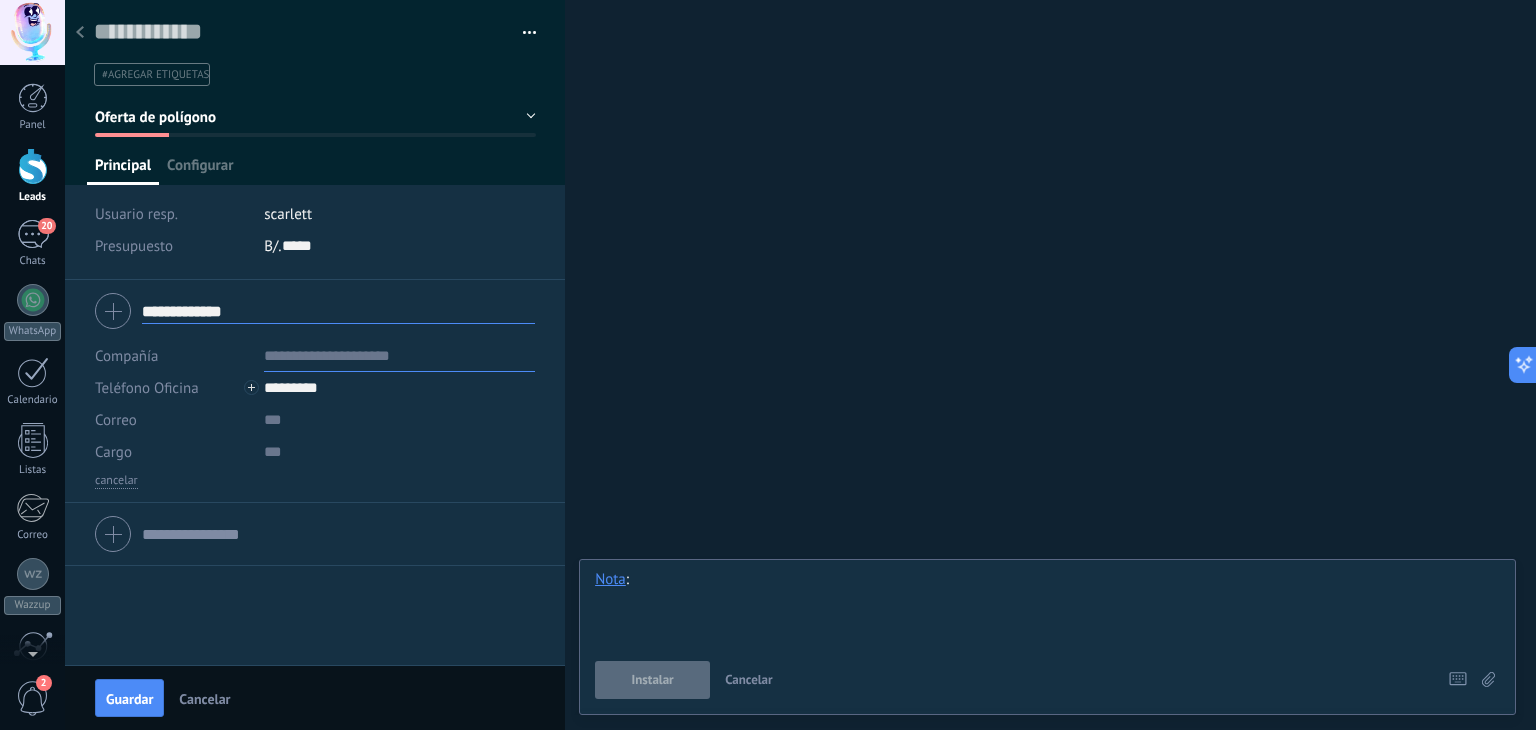 click at bounding box center (1047, 608) 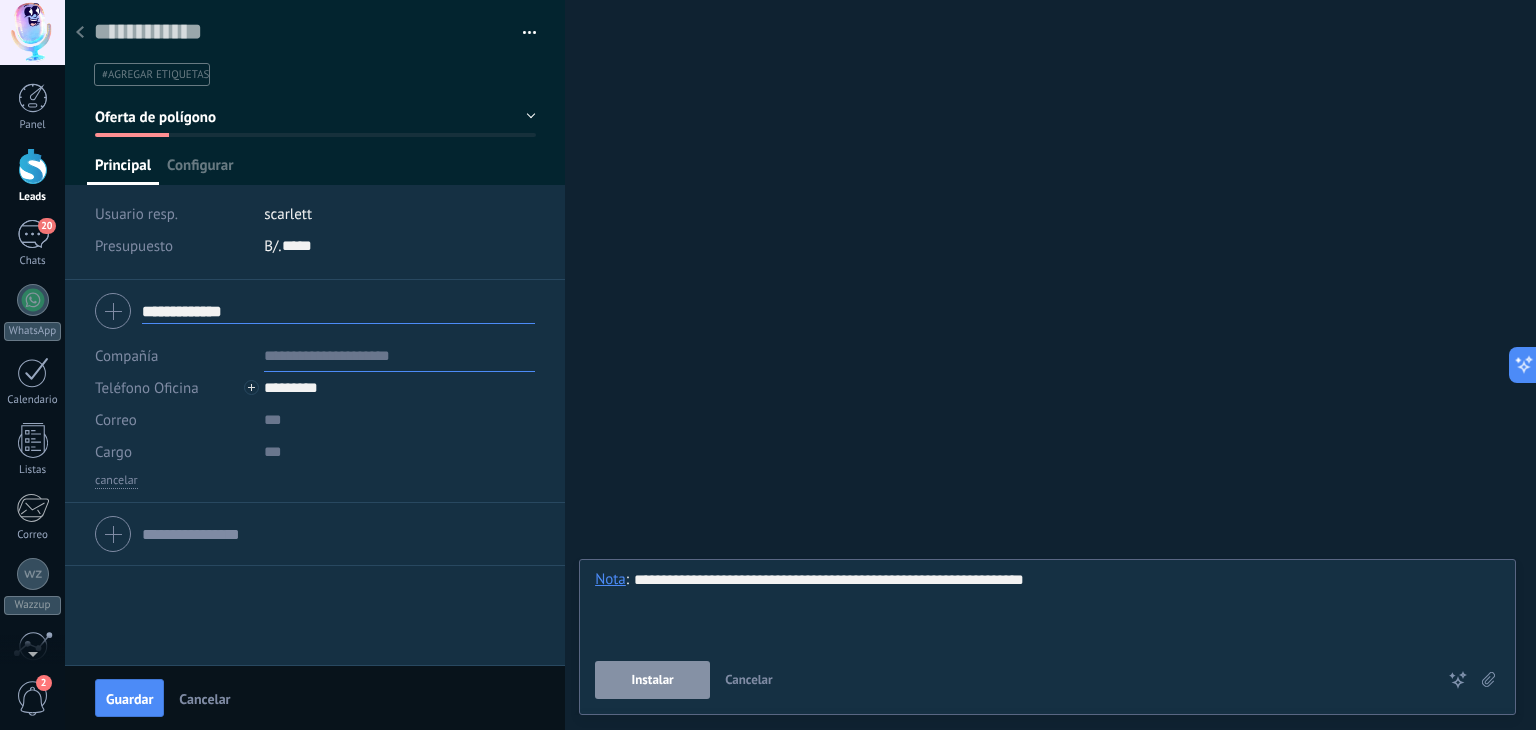 click on "**********" at bounding box center (1047, 608) 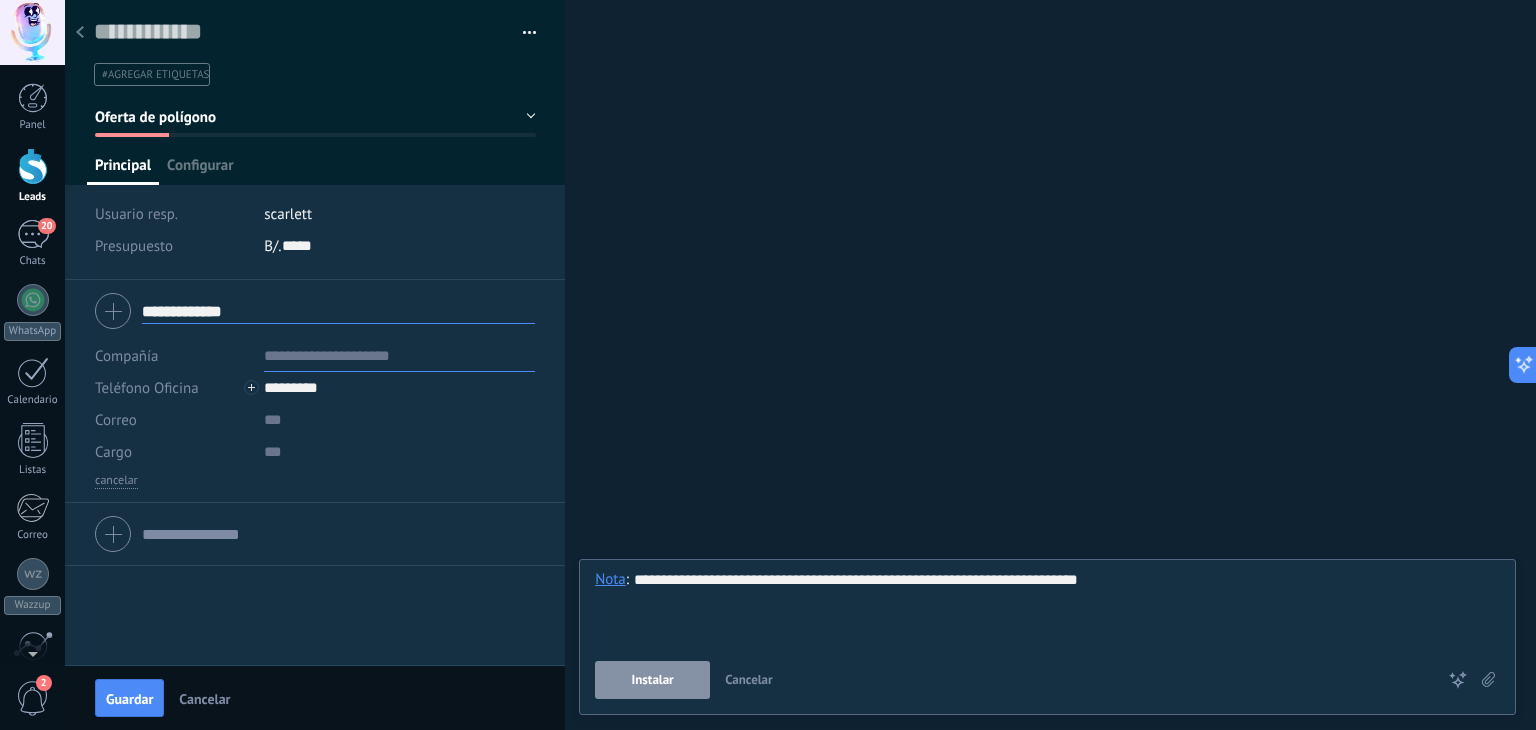 click on "**********" at bounding box center [1047, 608] 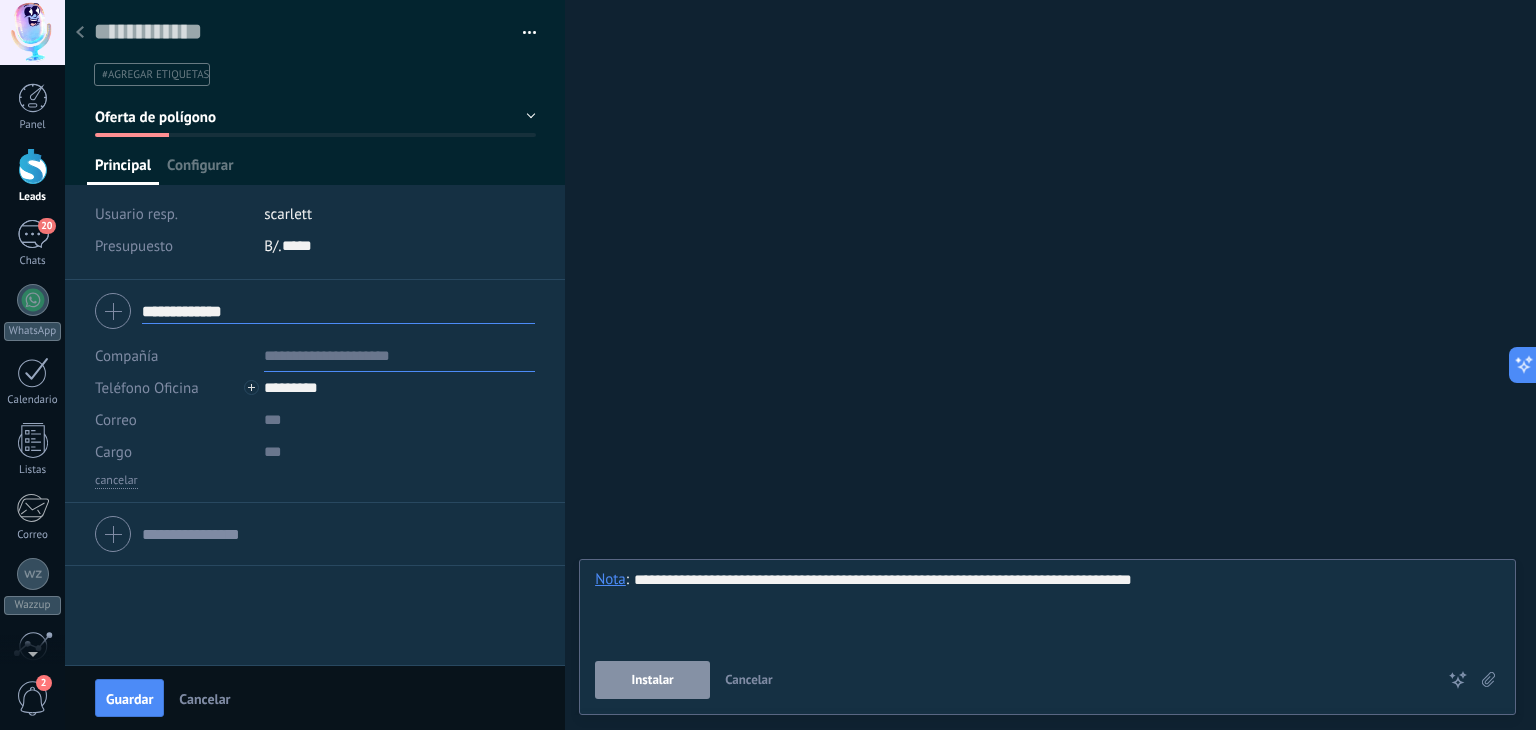 click on "**********" at bounding box center (1047, 608) 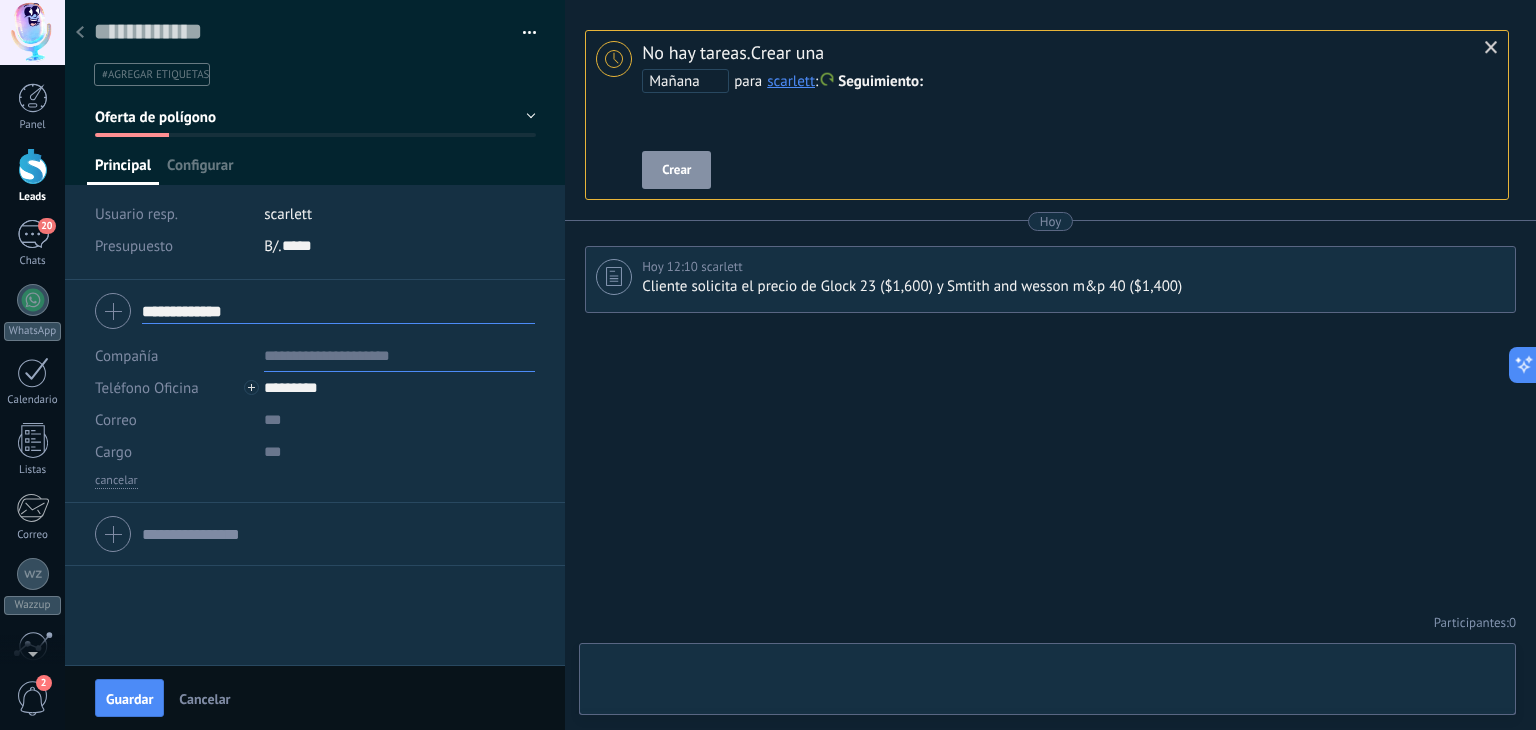 click at bounding box center [80, 33] 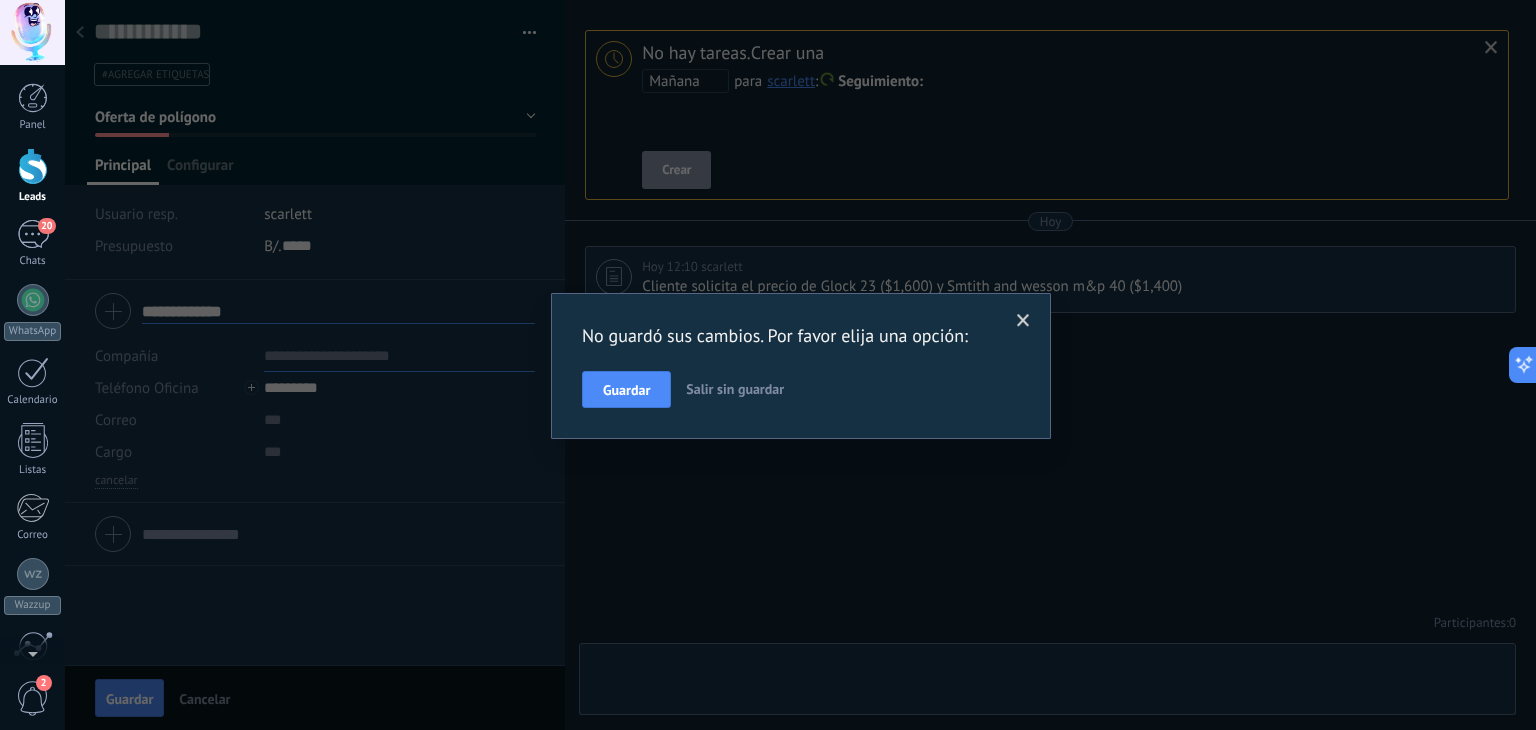 click at bounding box center (1023, 321) 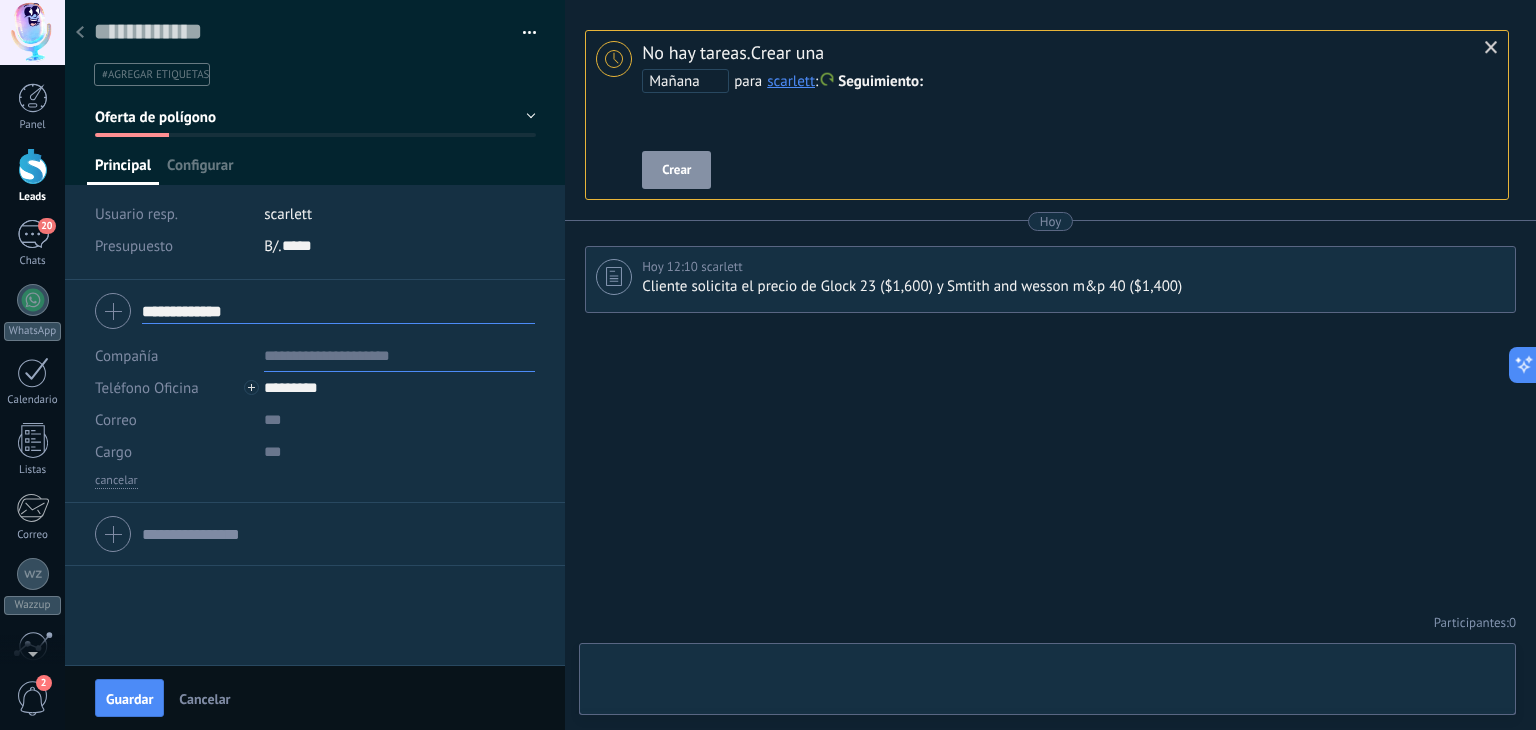 click at bounding box center (1070, 82) 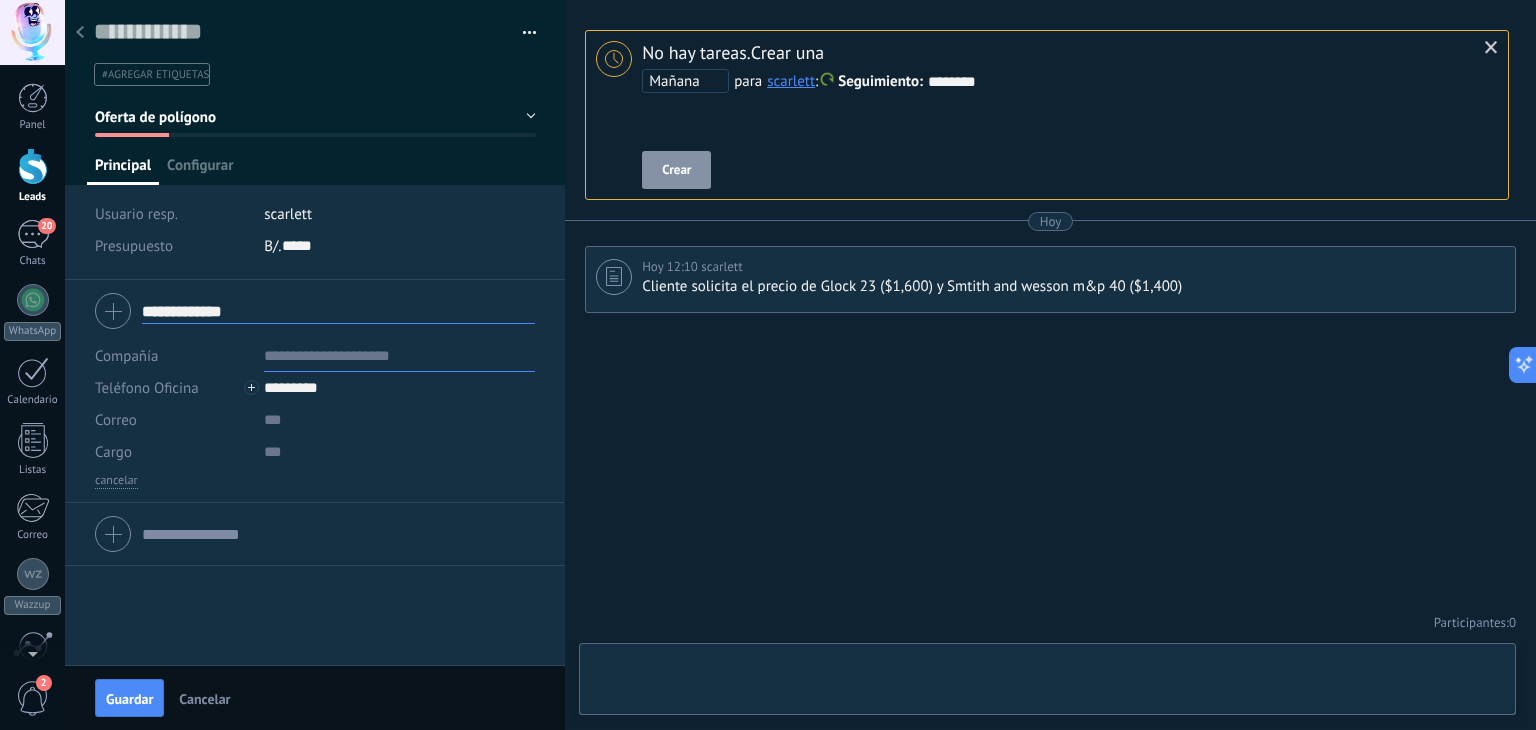 click on "Crear" at bounding box center [676, 170] 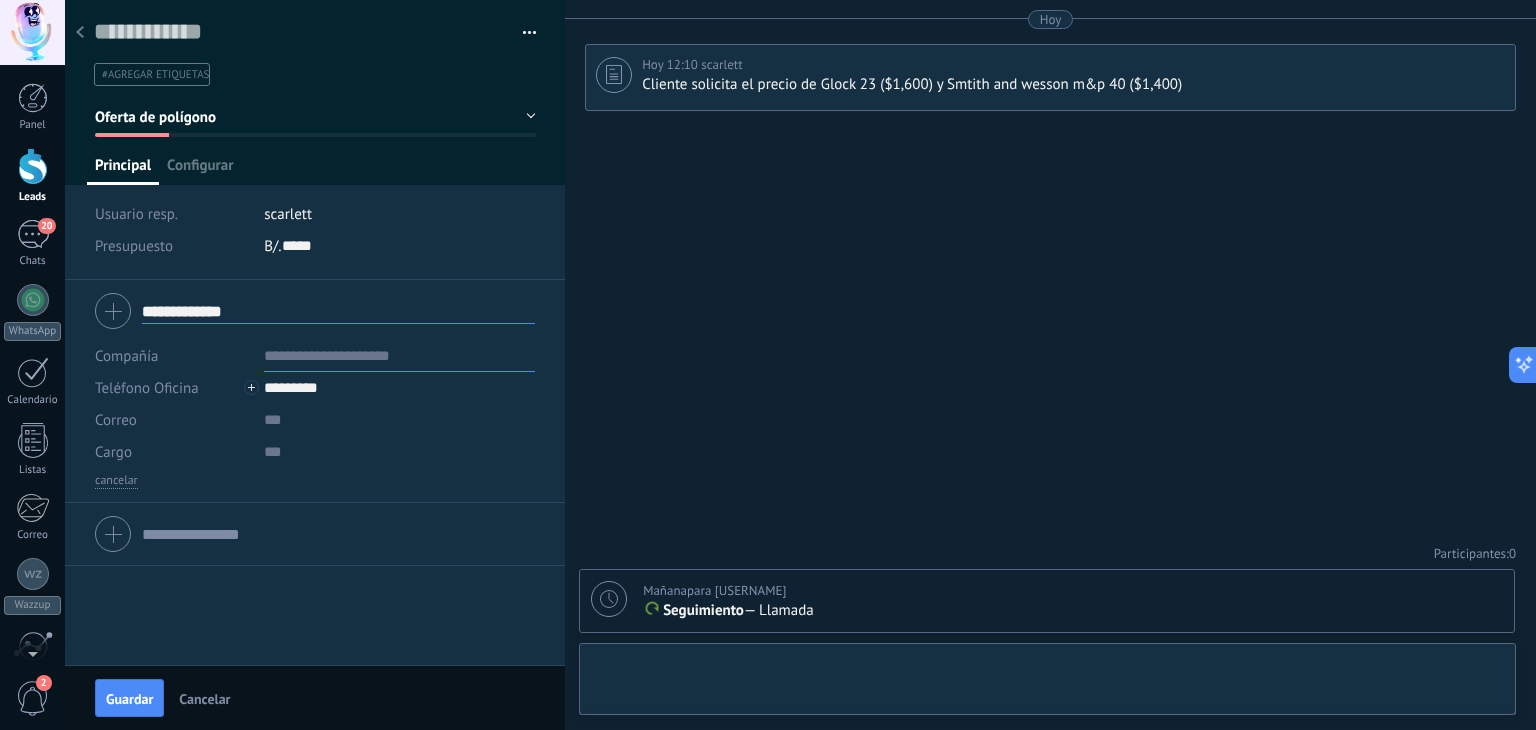 click 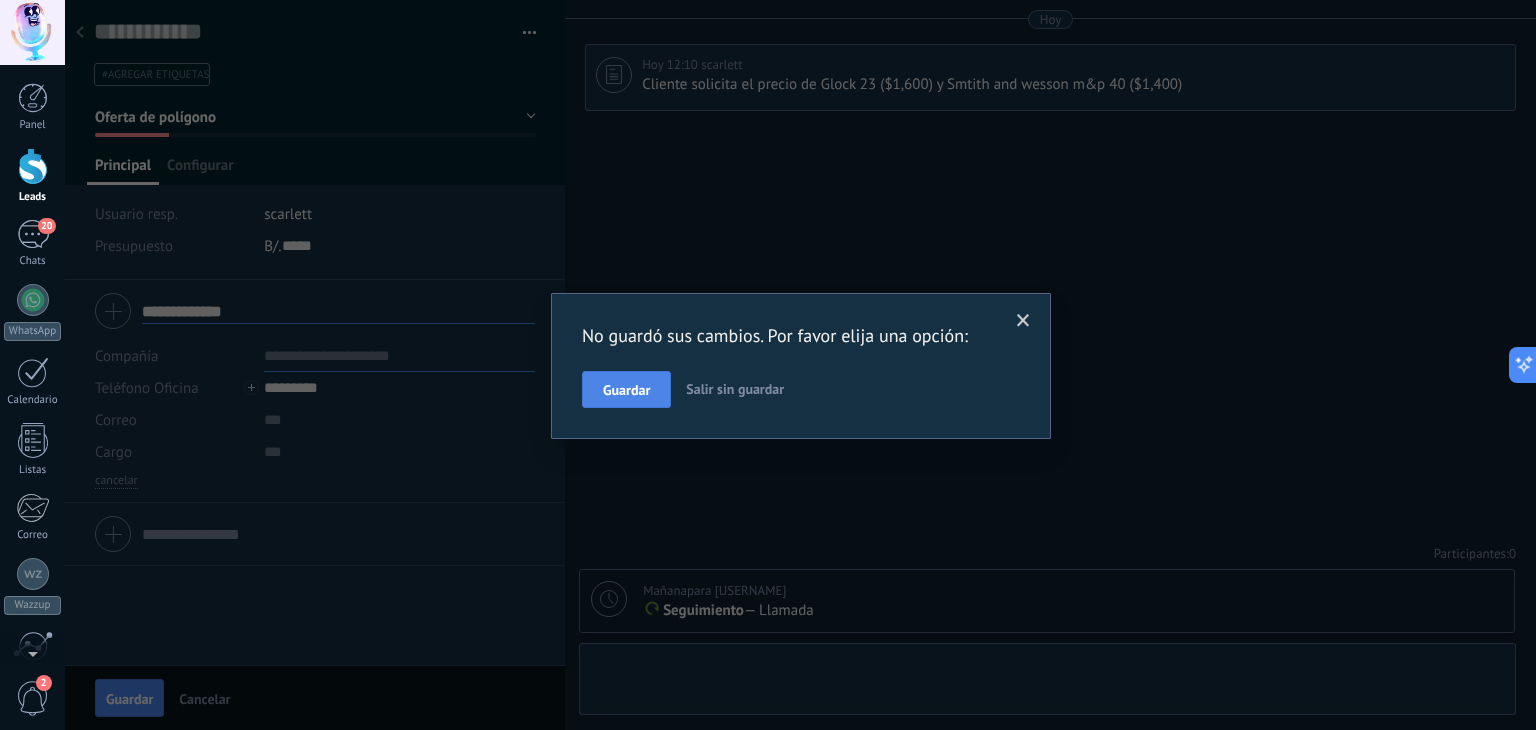 click on "Guardar" at bounding box center [626, 390] 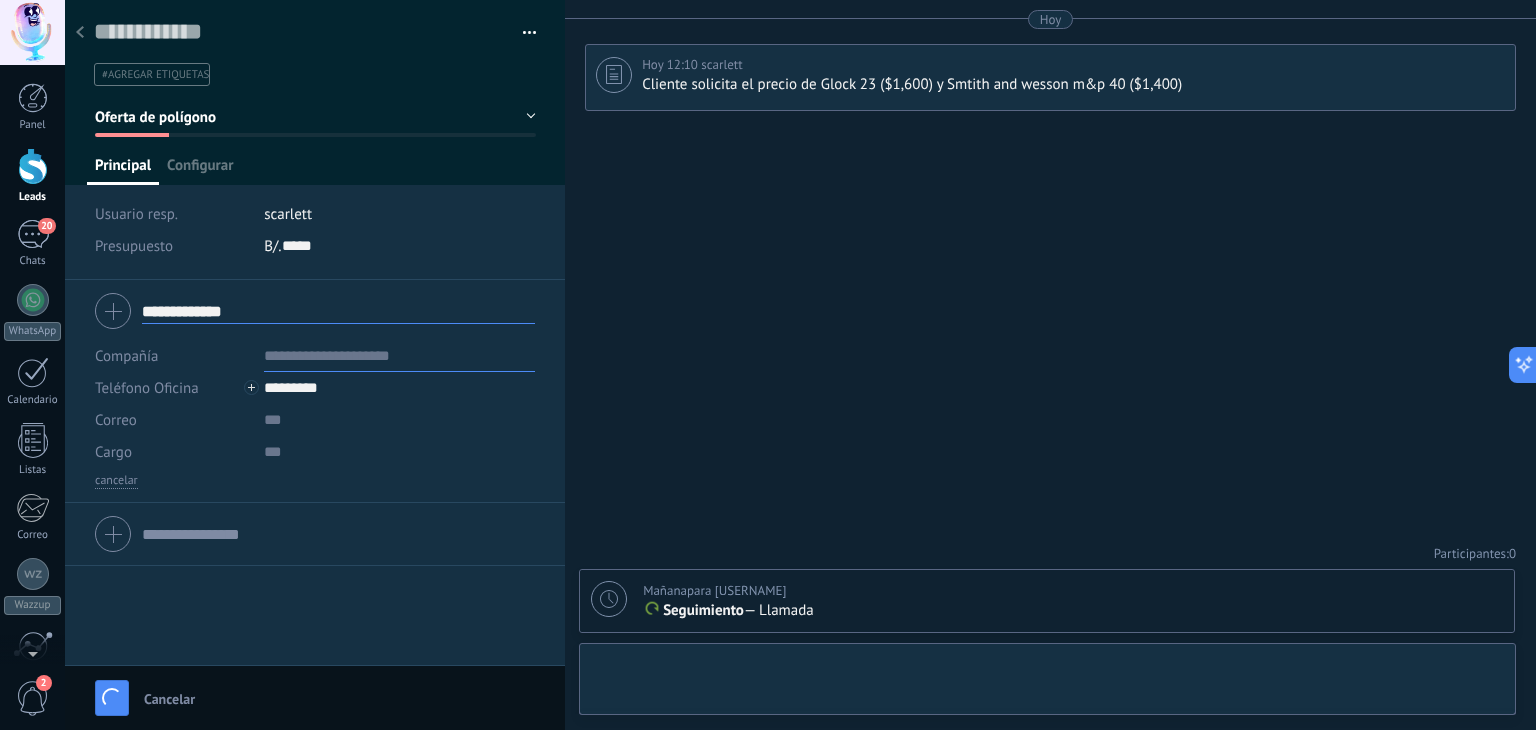 type 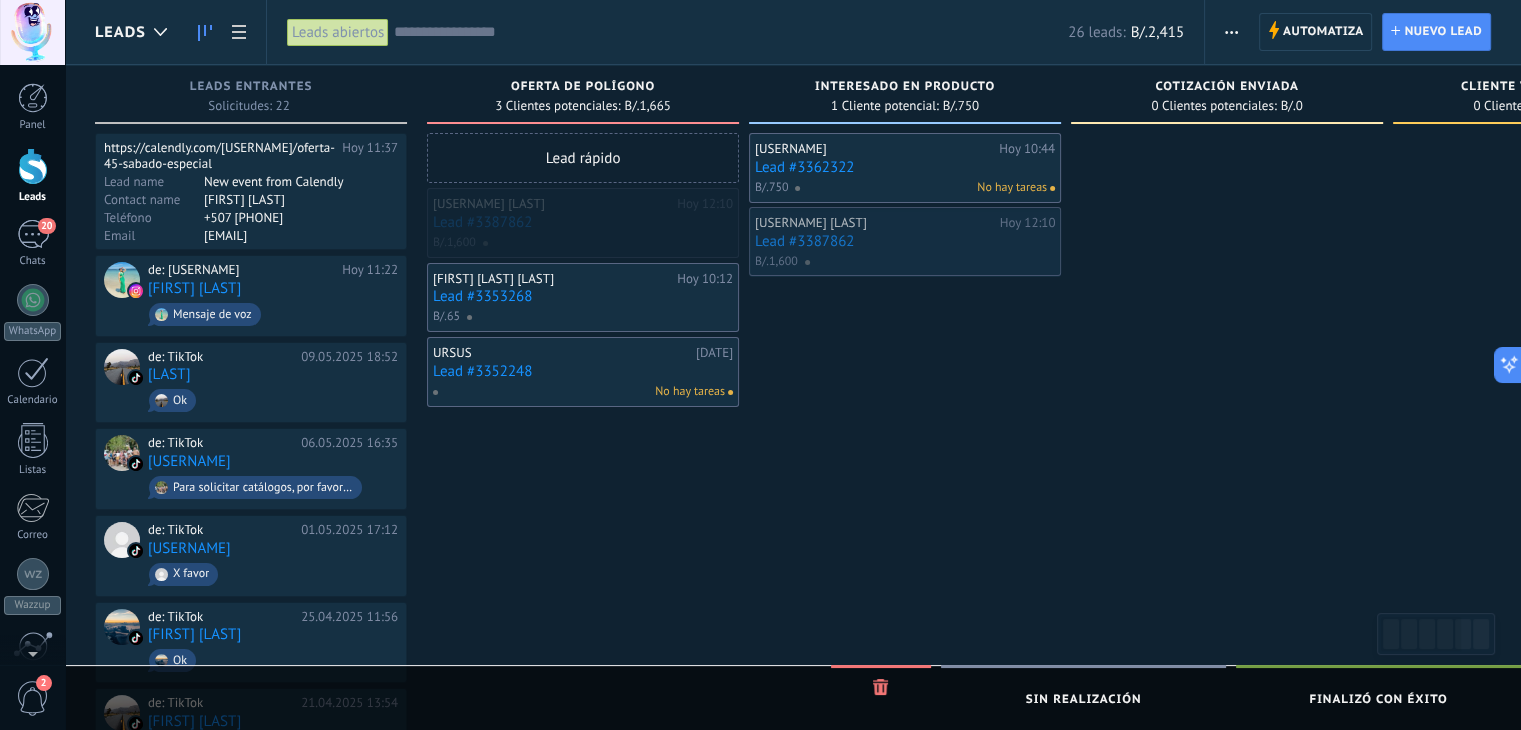 drag, startPoint x: 540, startPoint y: 238, endPoint x: 860, endPoint y: 260, distance: 320.75537 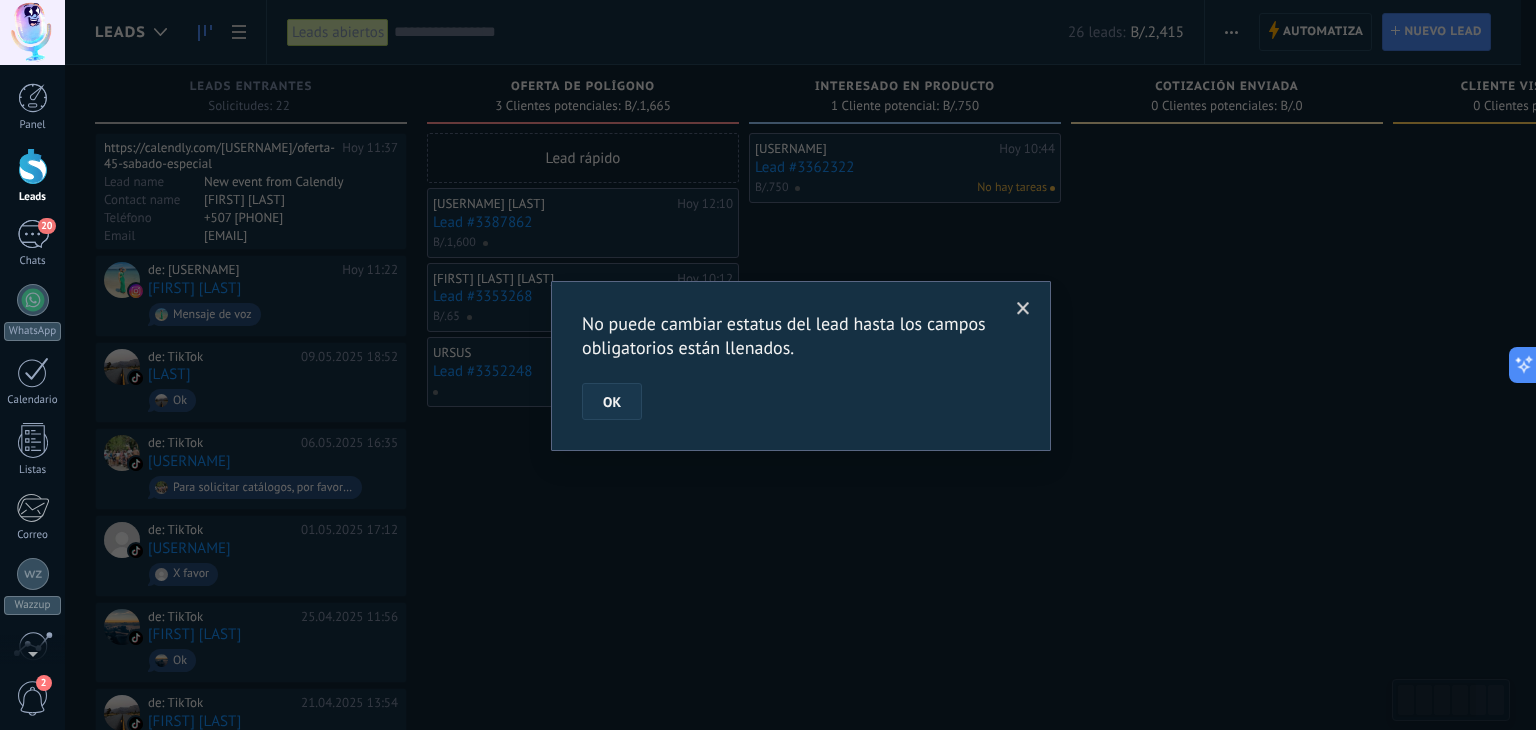 click on "OK" at bounding box center [612, 402] 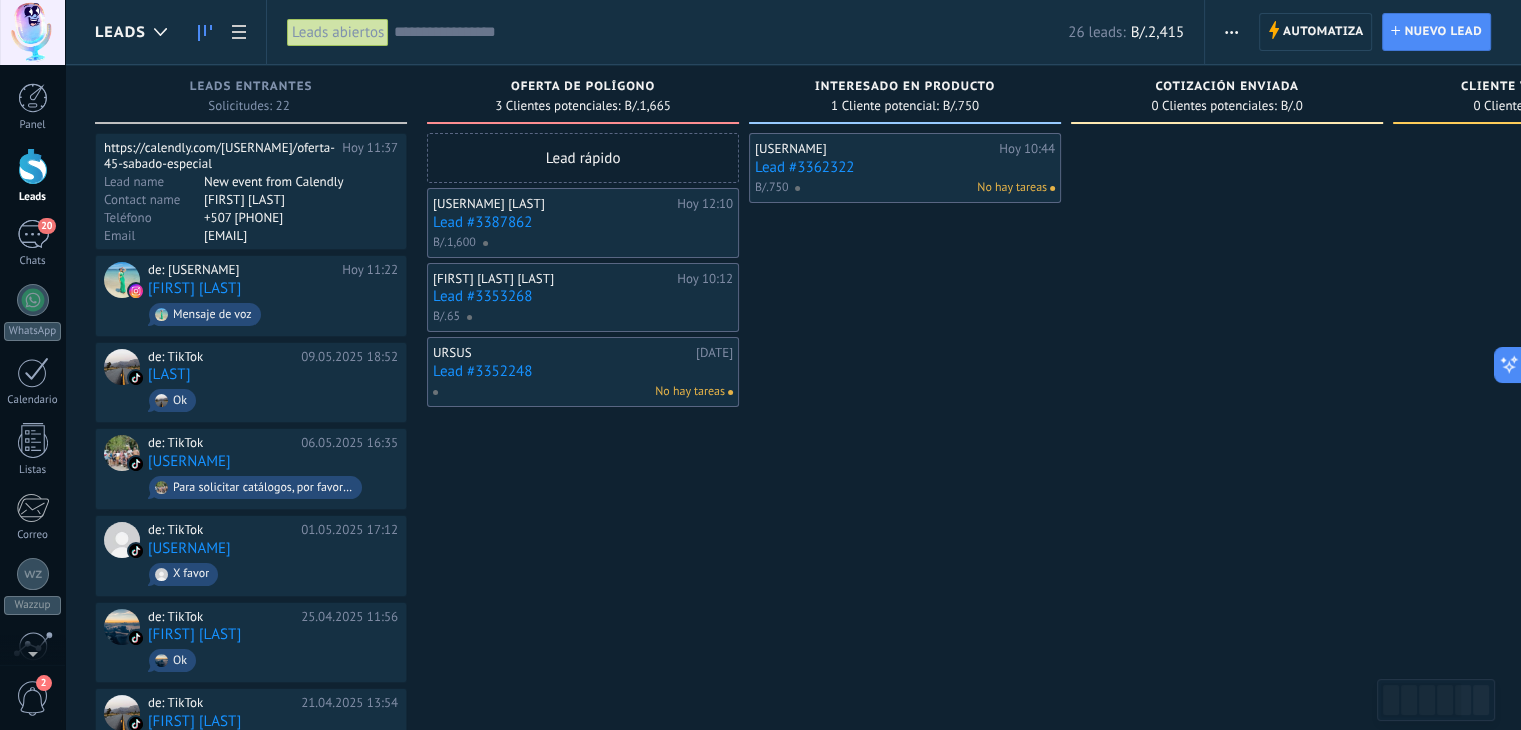 click at bounding box center (606, 243) 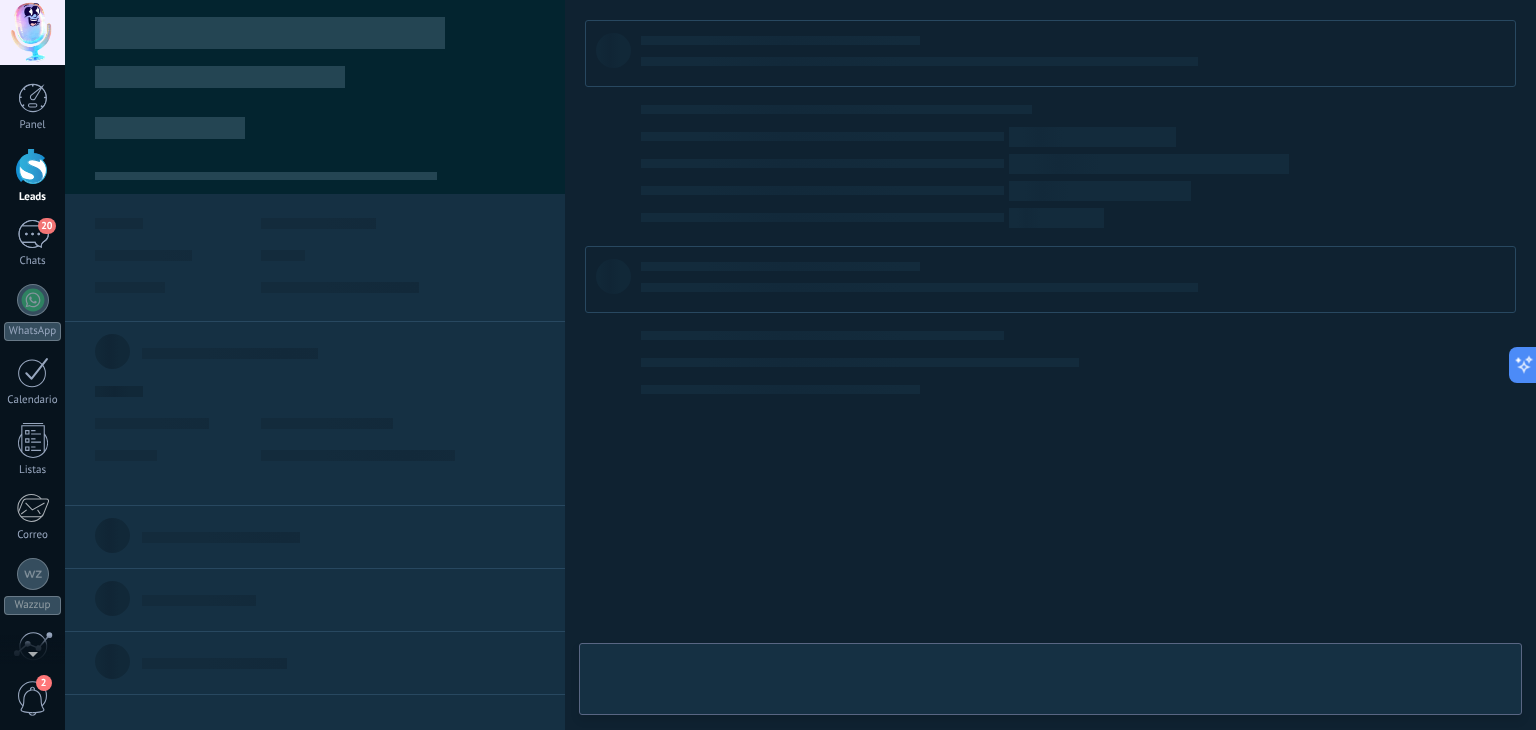 type on "**********" 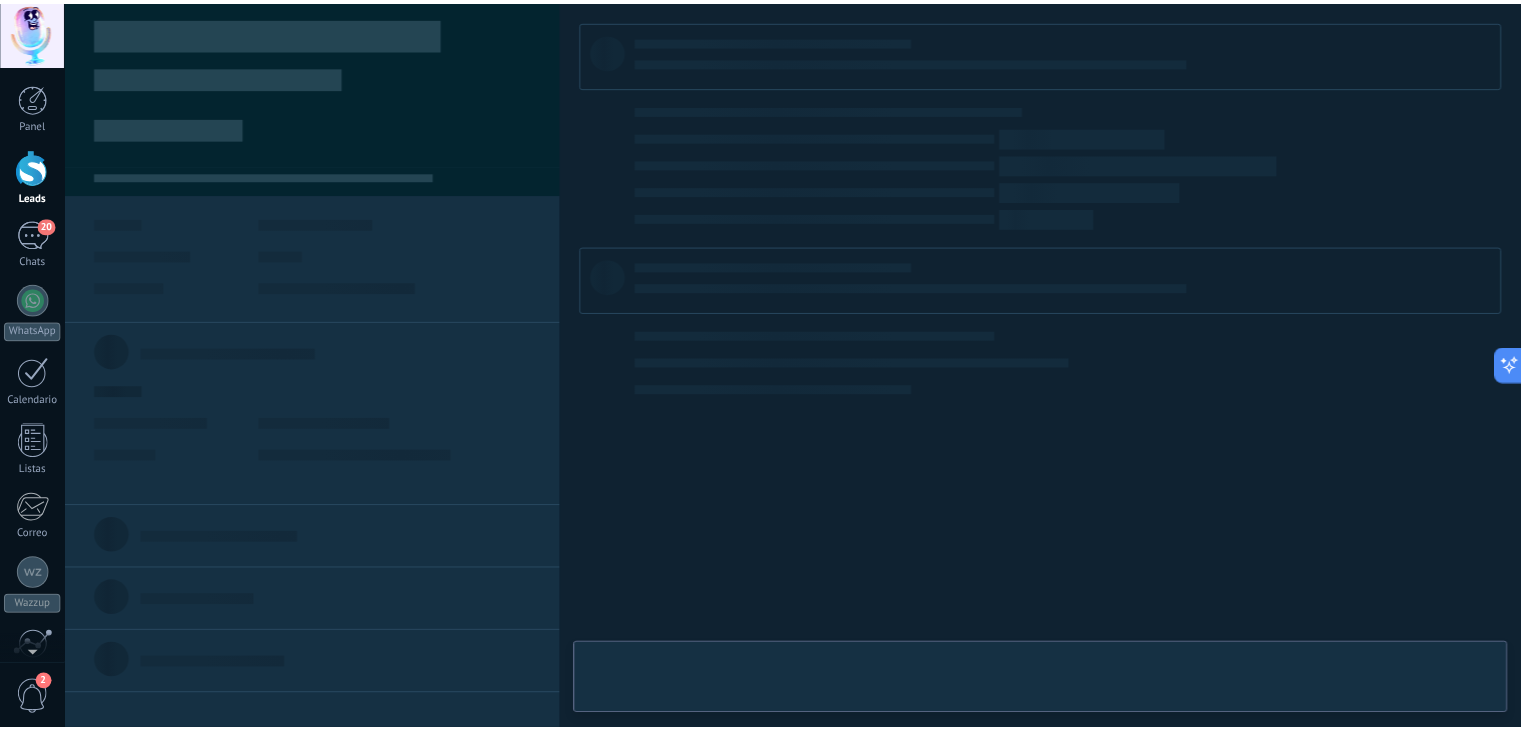 scroll, scrollTop: 29, scrollLeft: 0, axis: vertical 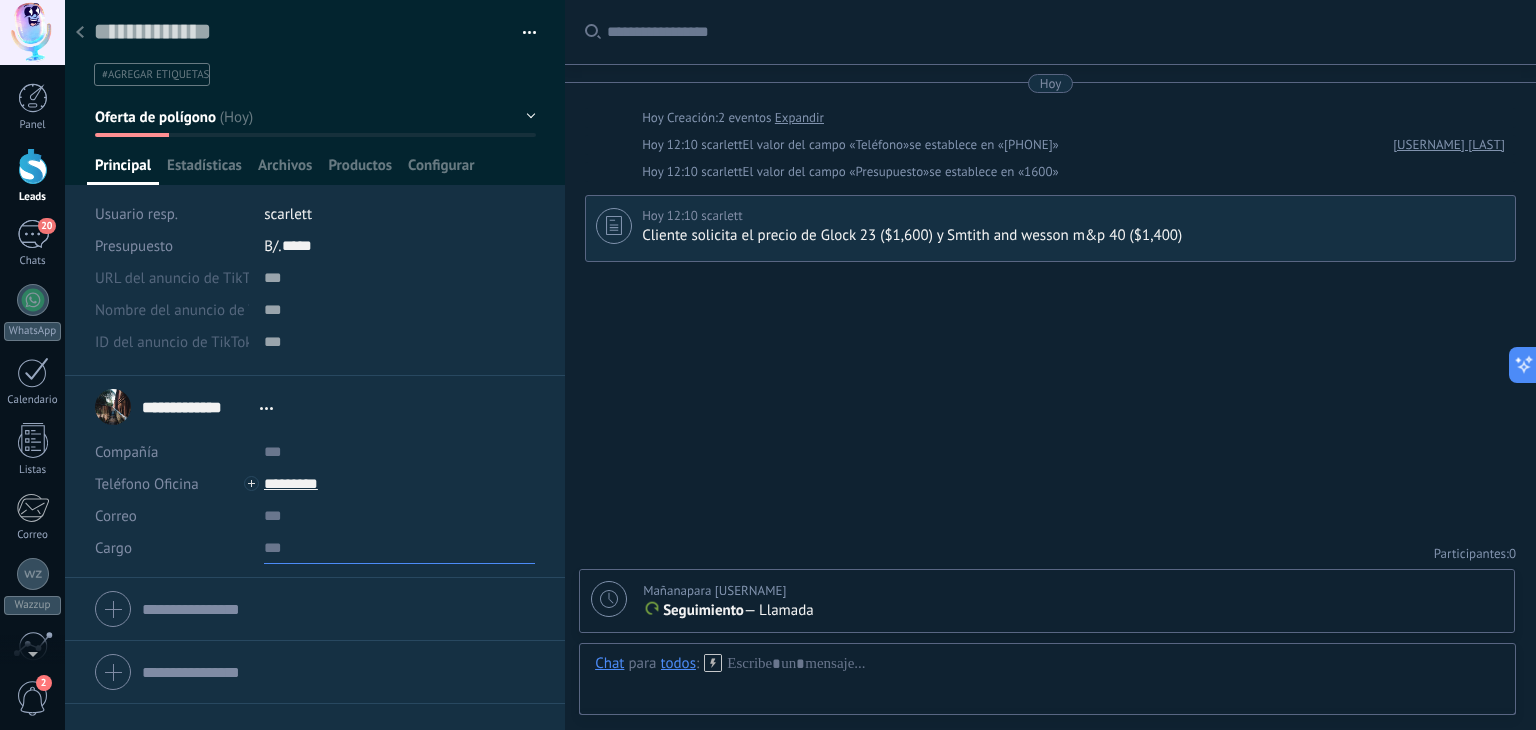 click at bounding box center [399, 548] 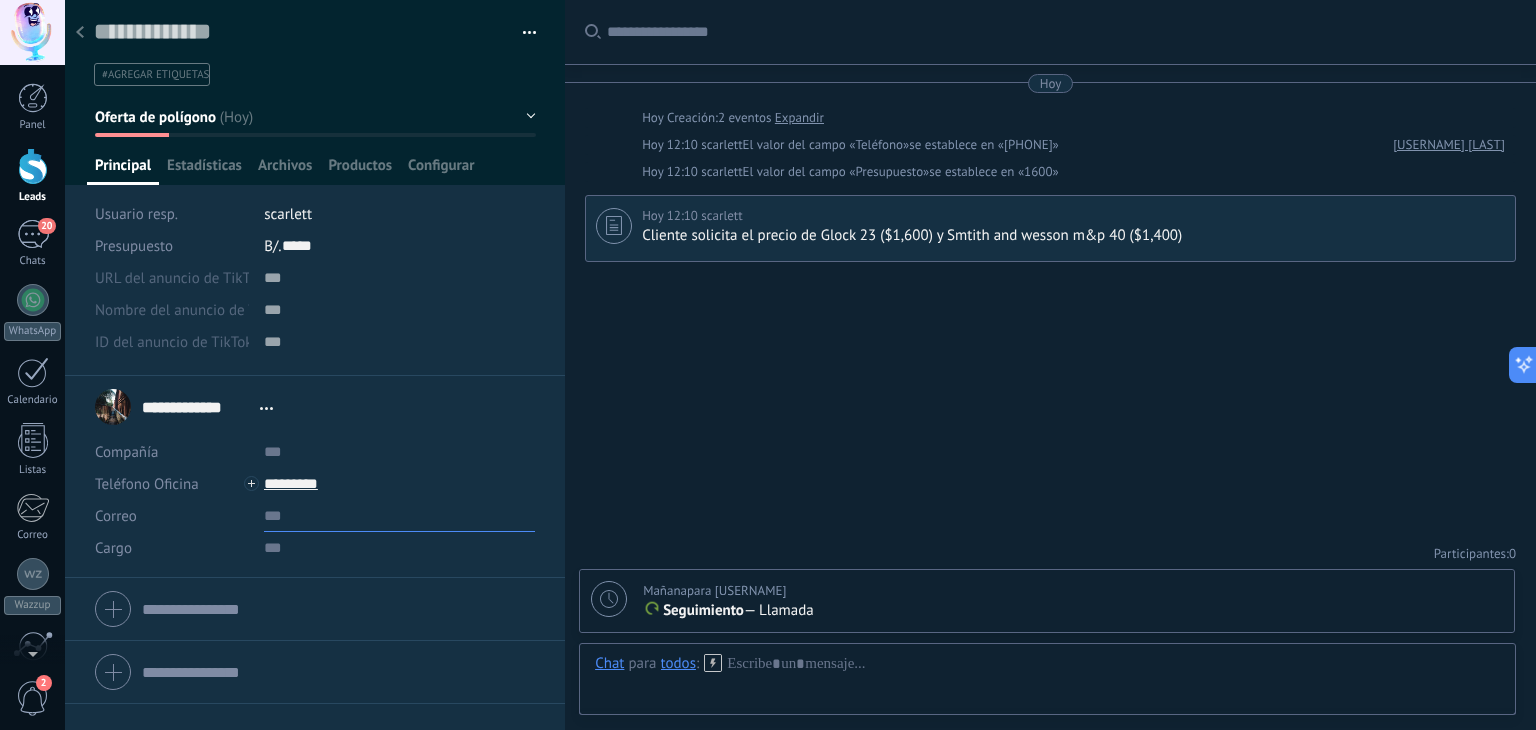 click at bounding box center [399, 516] 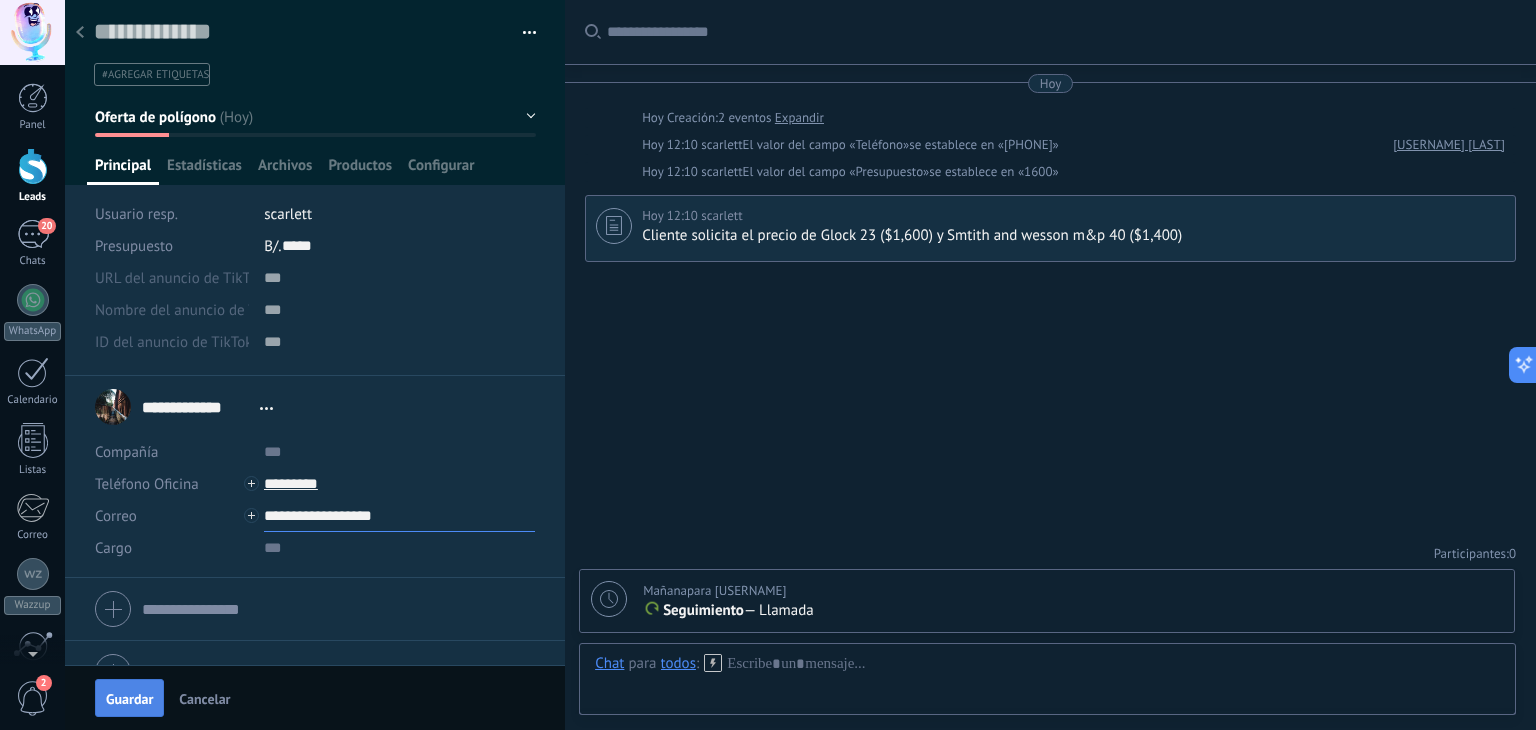 type on "**********" 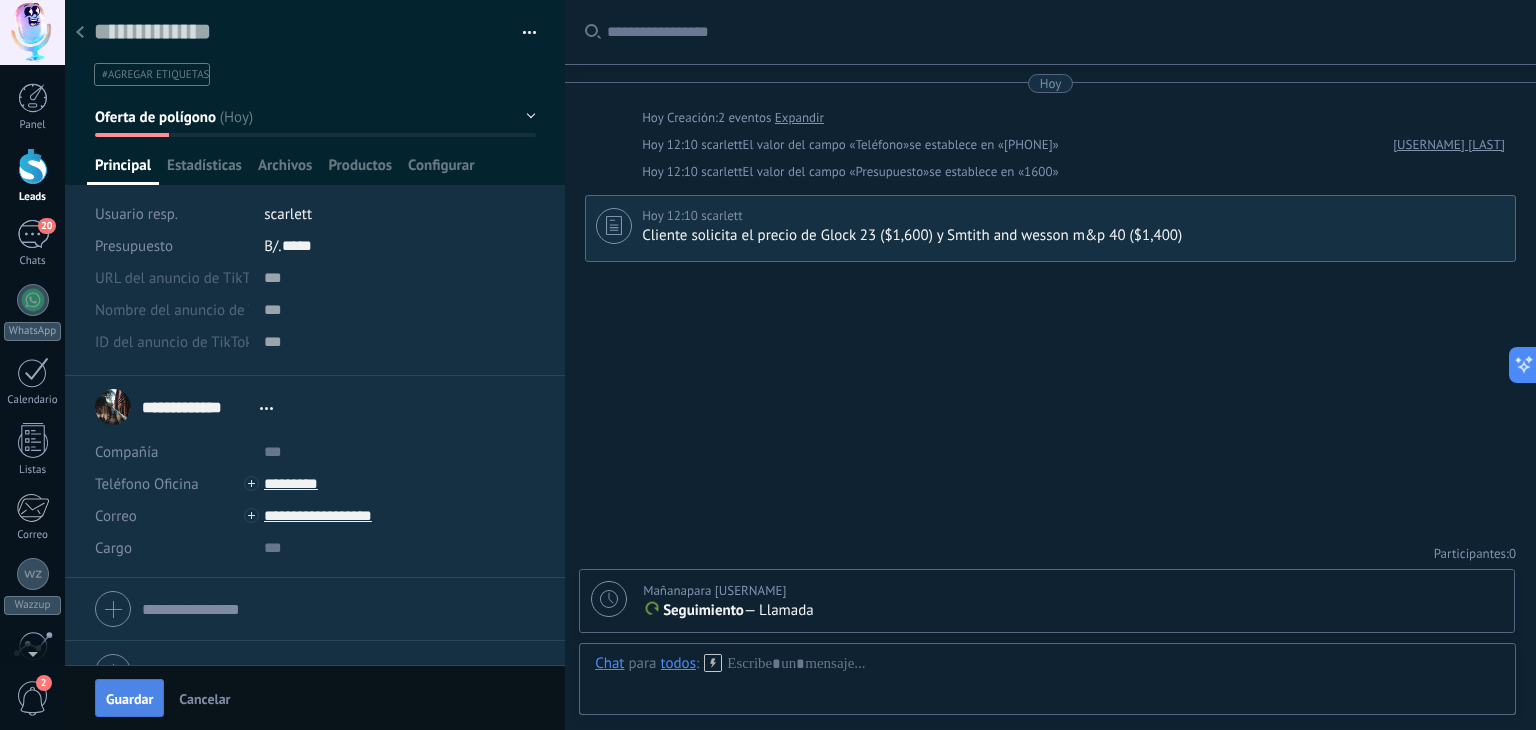 click on "Guardar" at bounding box center (129, 698) 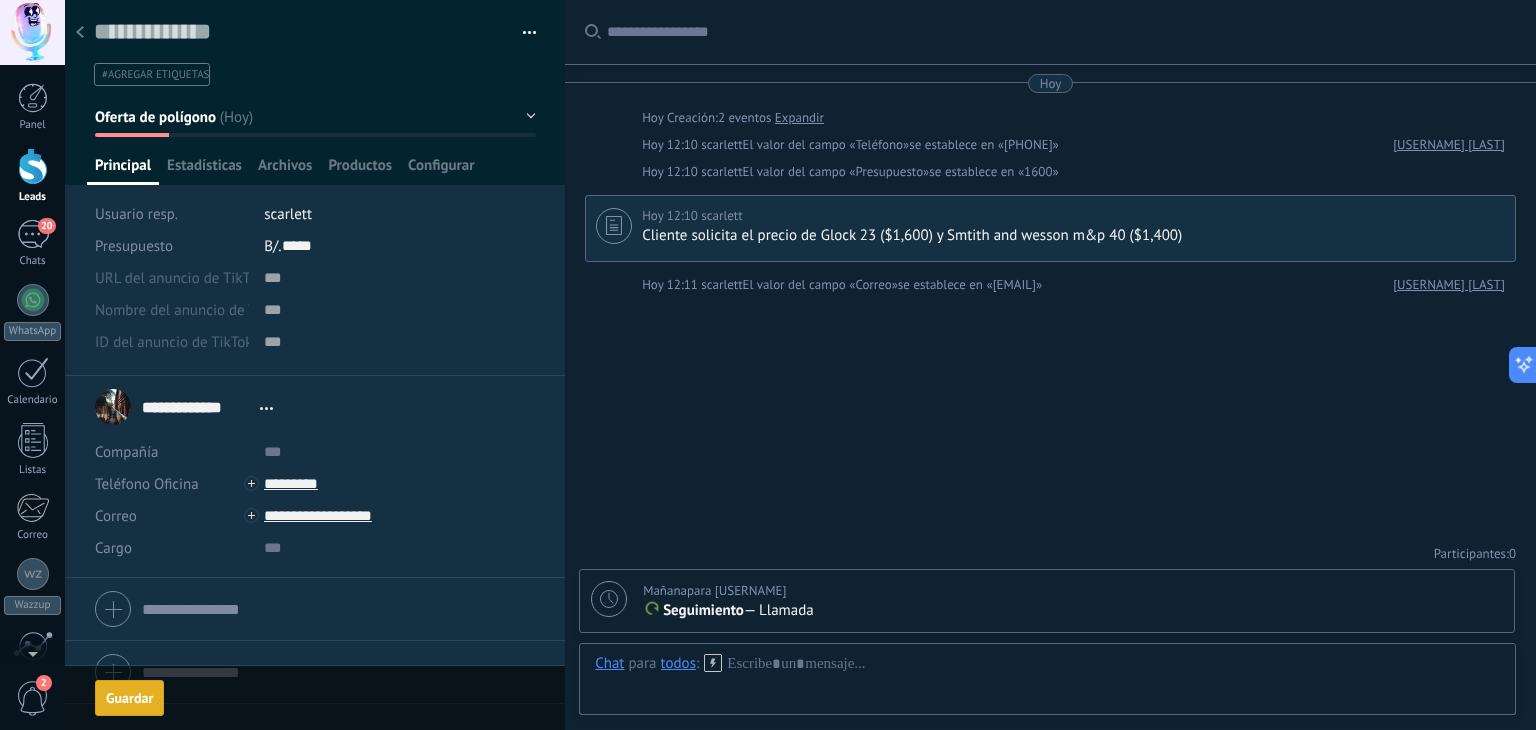 click 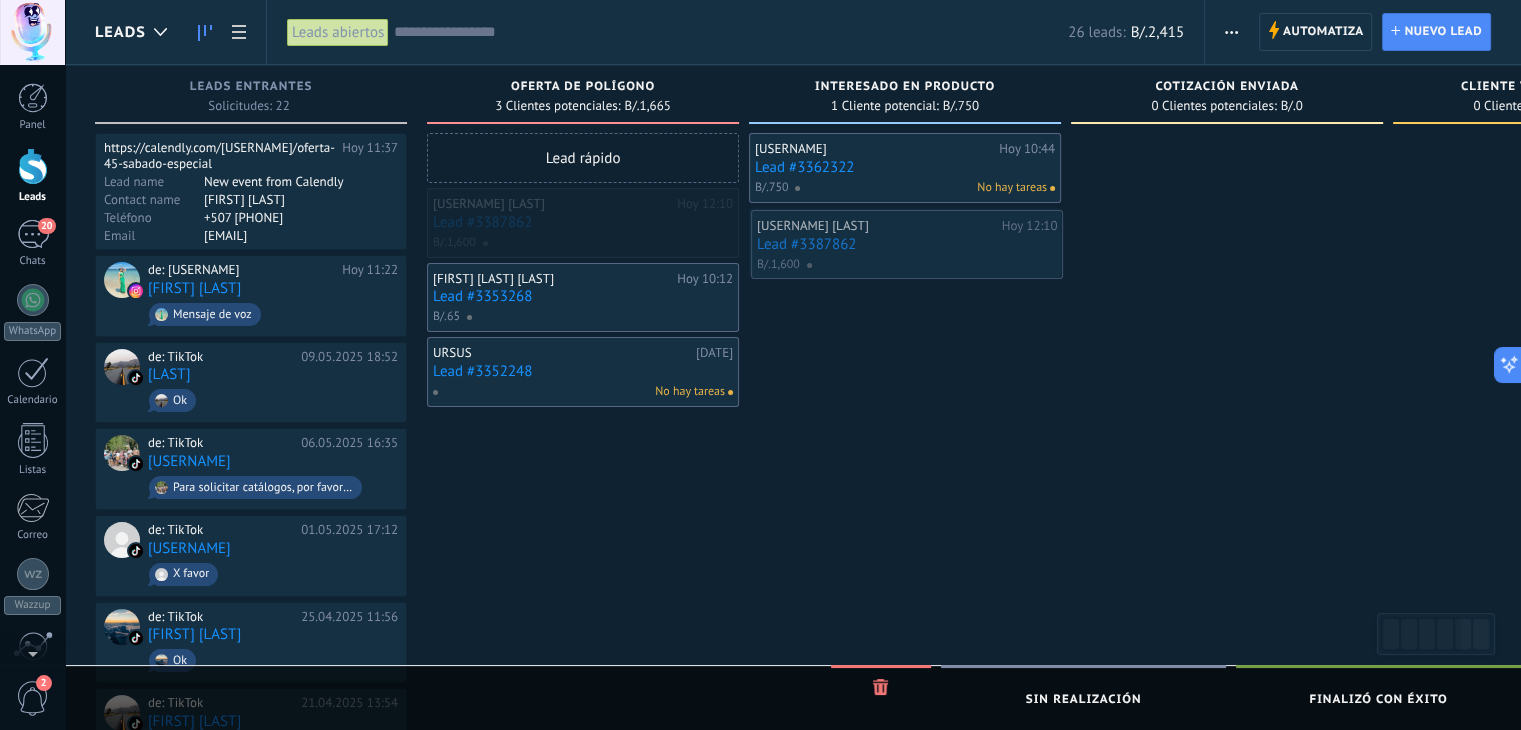 drag, startPoint x: 582, startPoint y: 237, endPoint x: 906, endPoint y: 258, distance: 324.67984 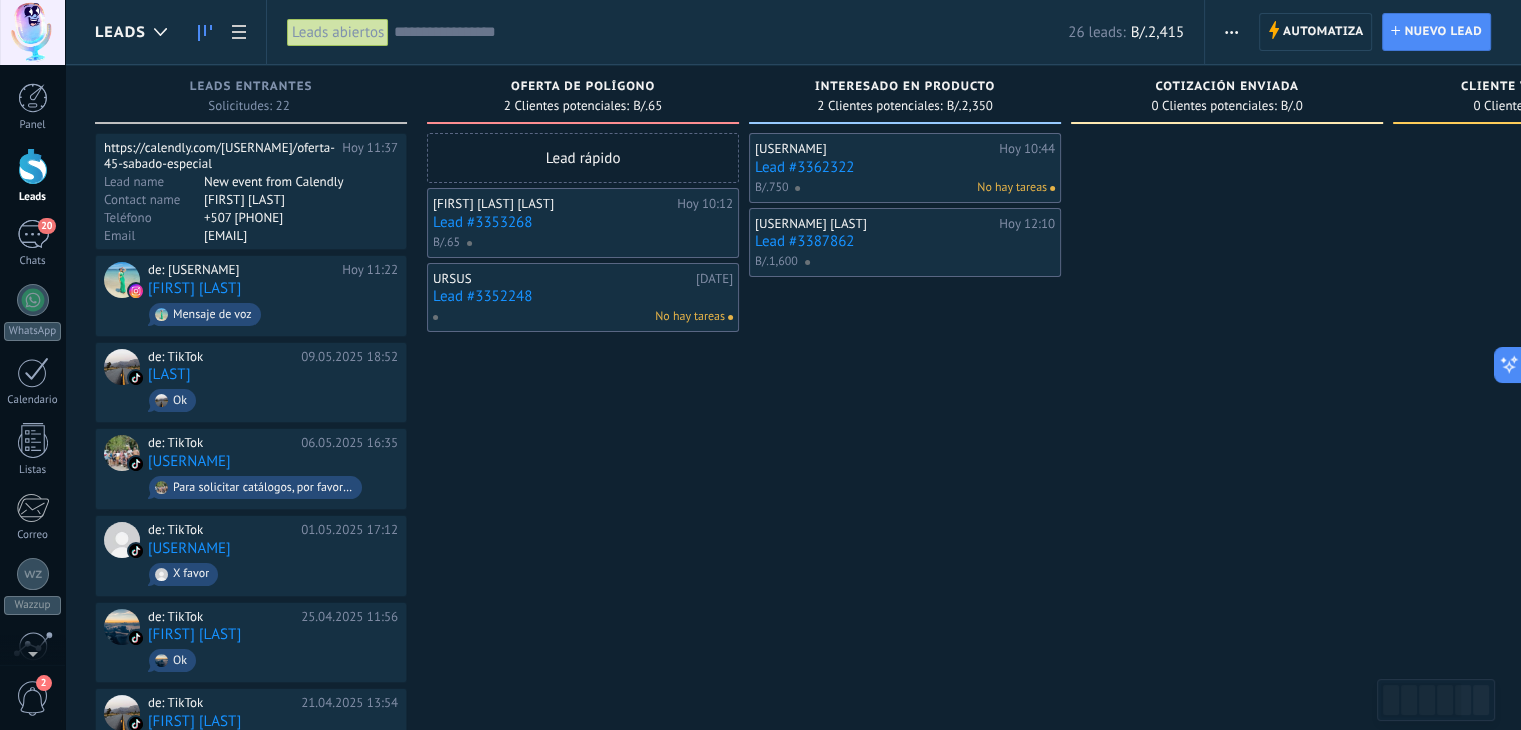 click on "26  leads: B/.2,415" at bounding box center (789, 32) 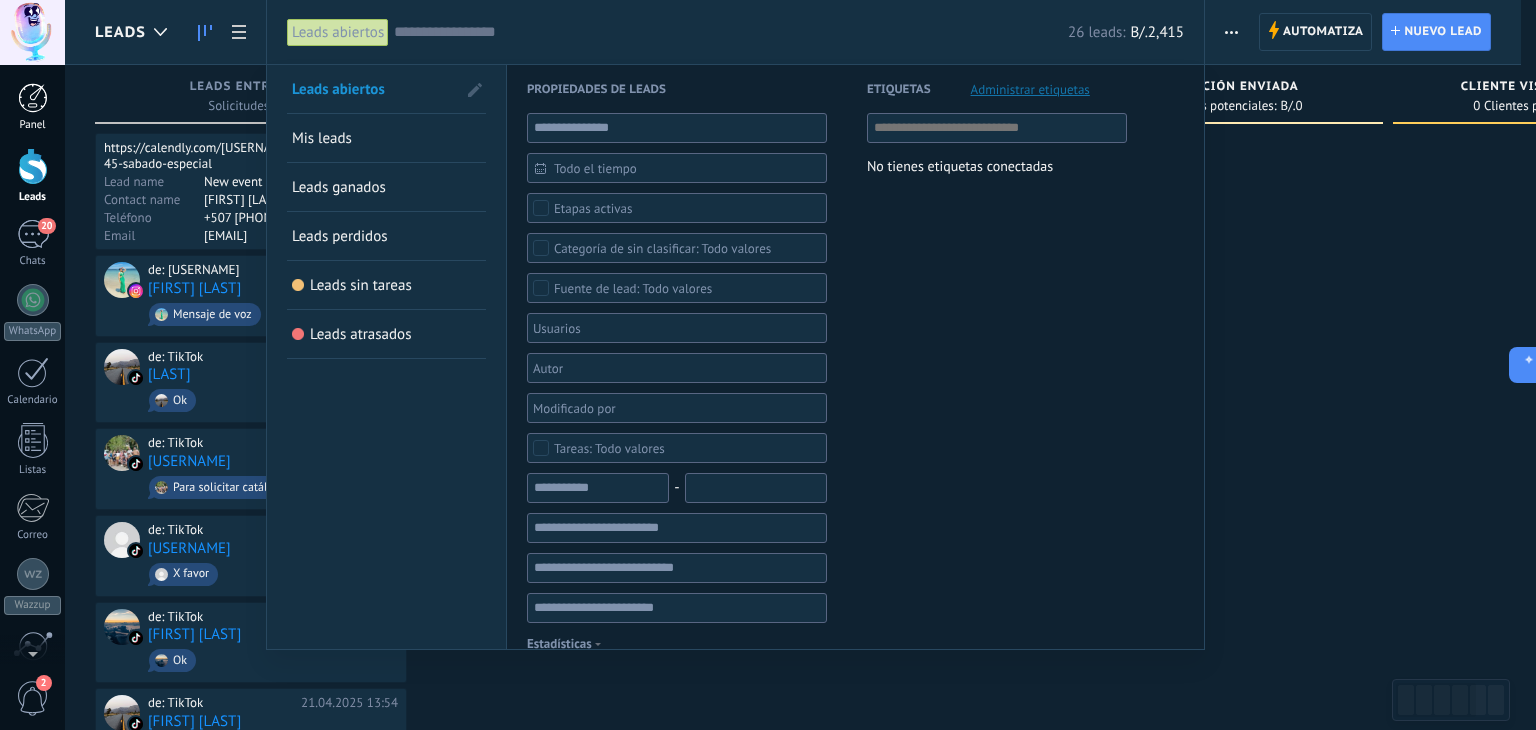 click on "Panel" at bounding box center (32, 107) 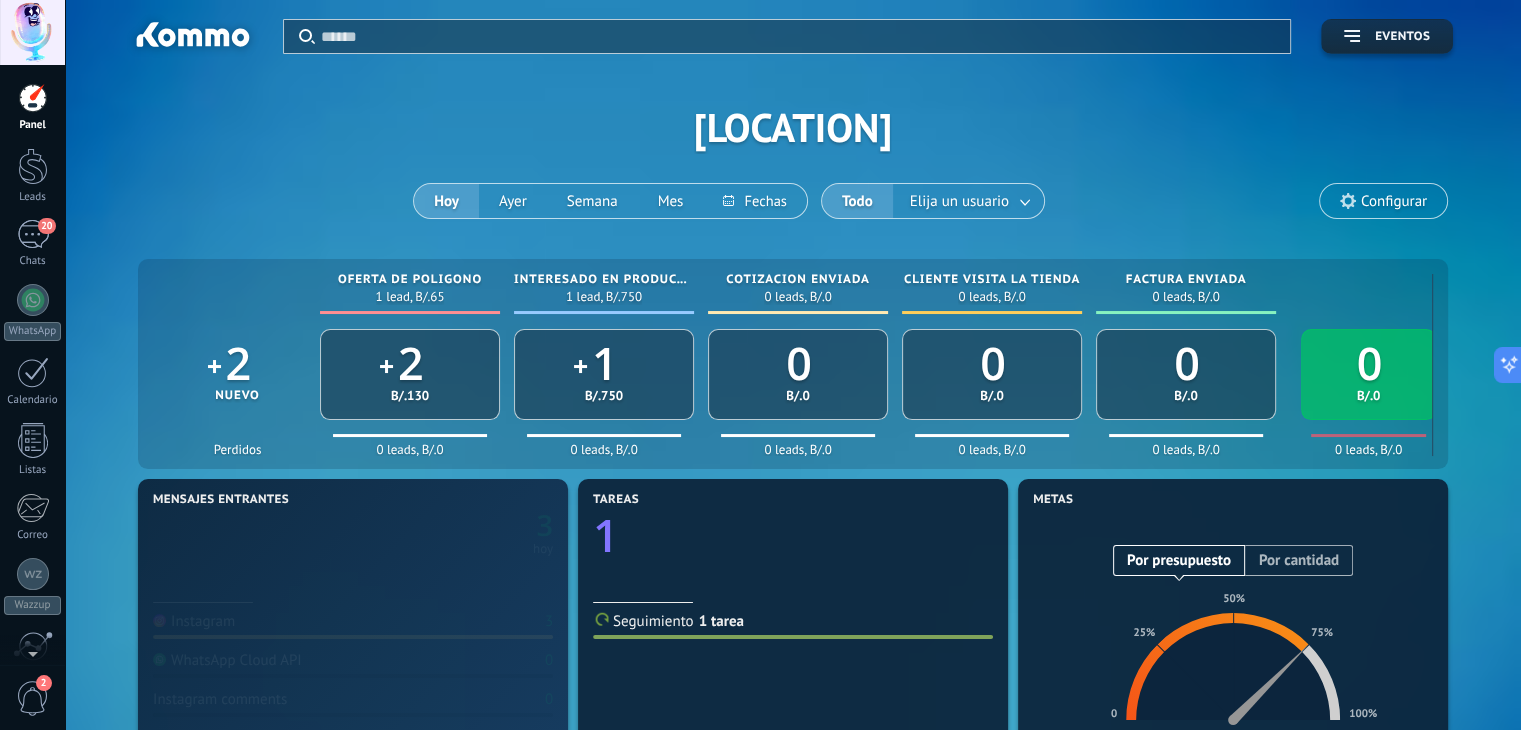 scroll, scrollTop: 999627, scrollLeft: 999134, axis: both 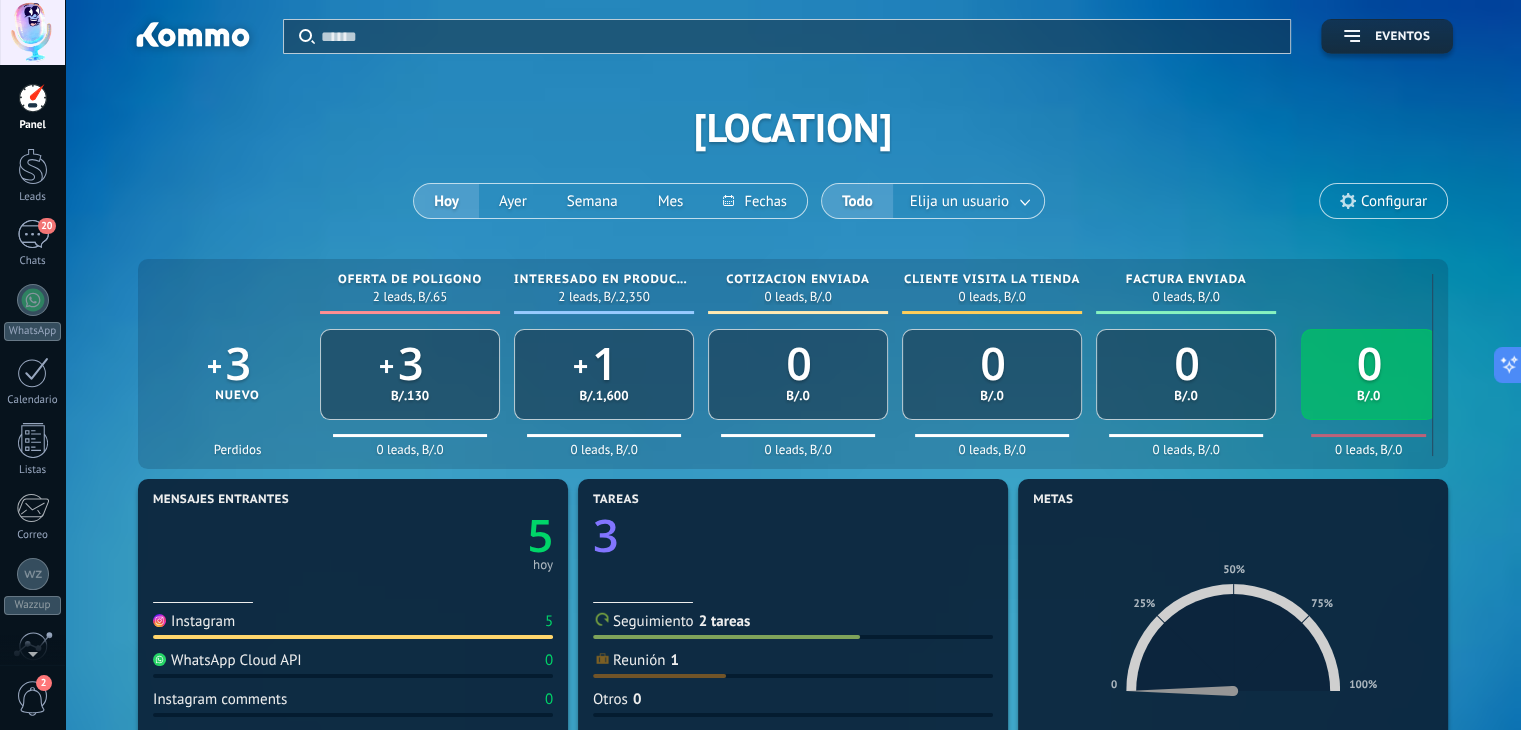 click at bounding box center [799, 36] 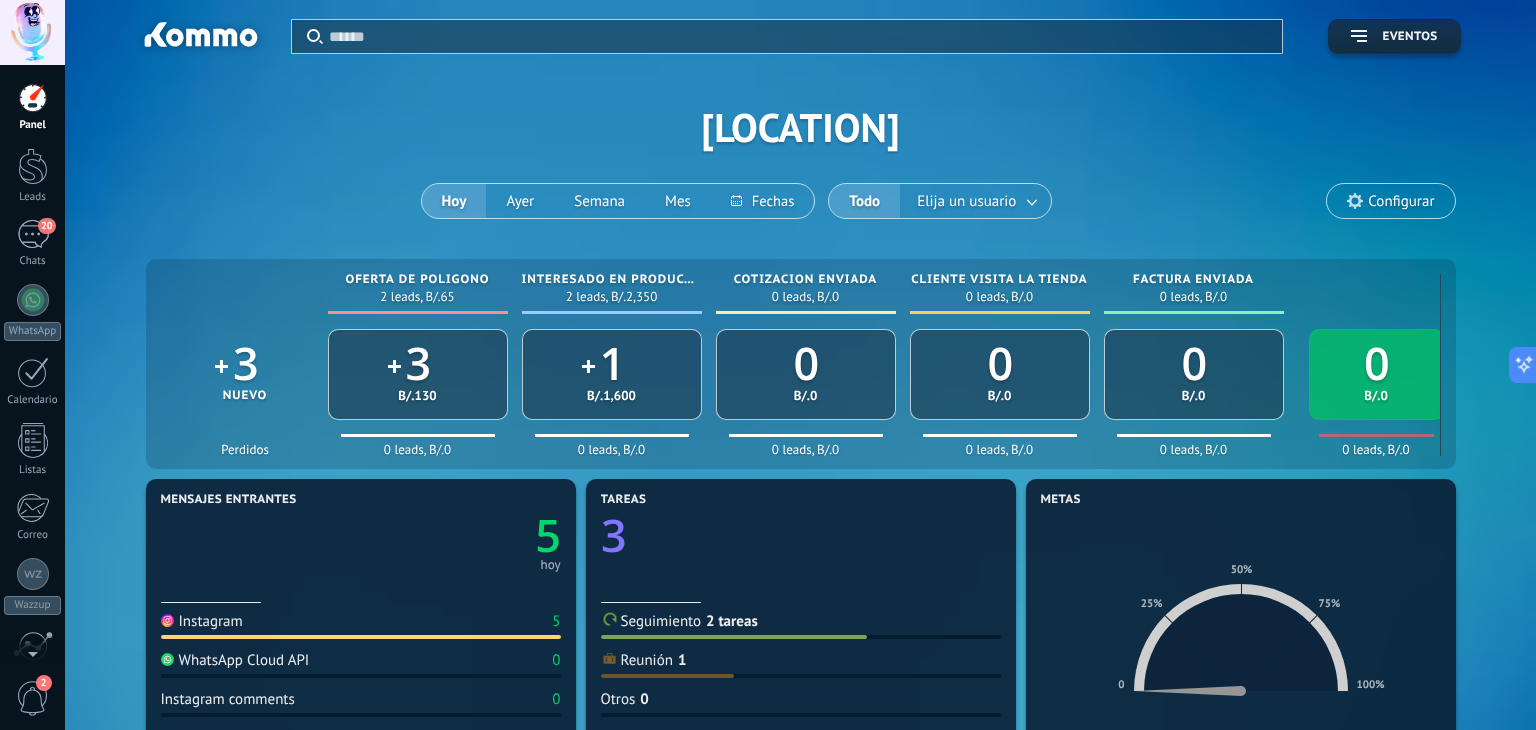 paste on "**********" 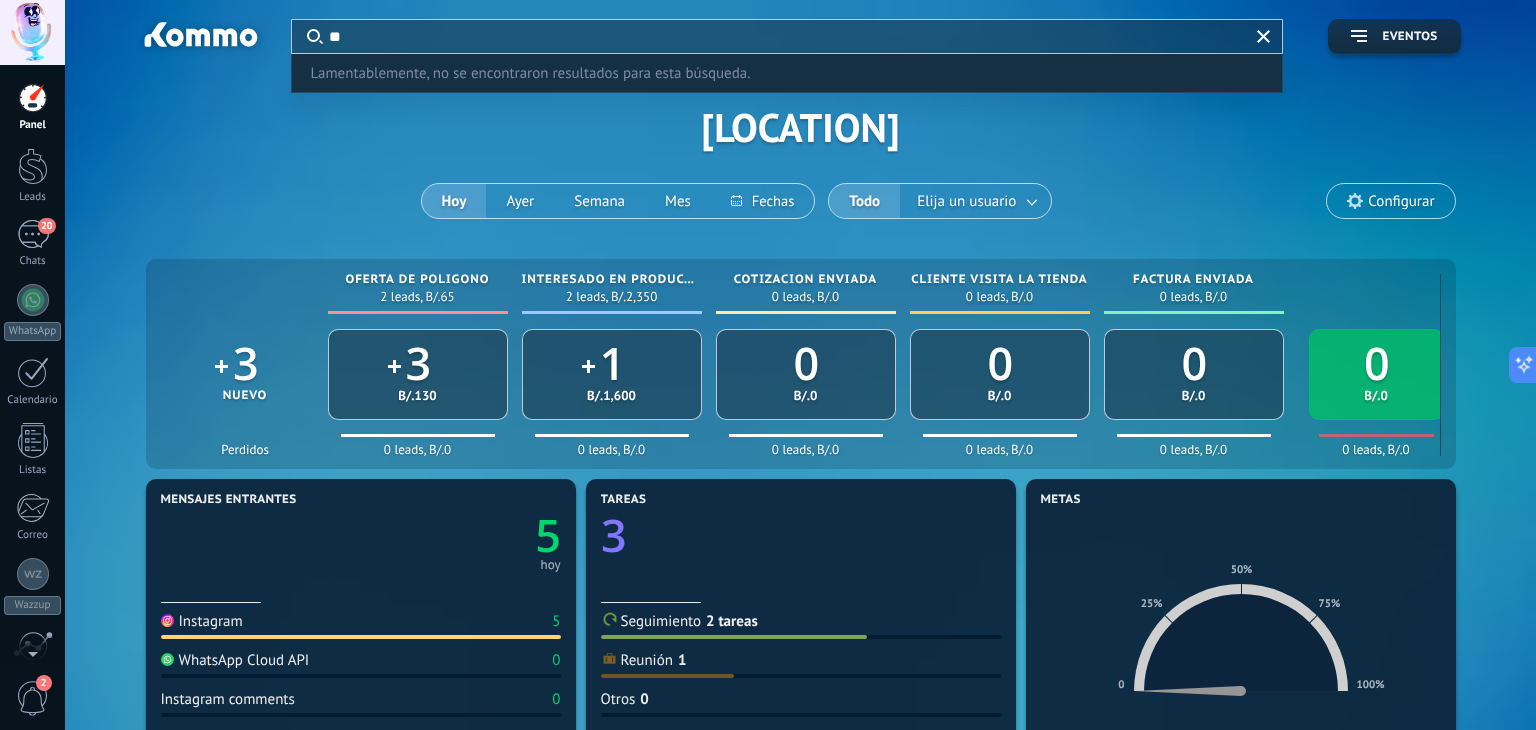type on "*" 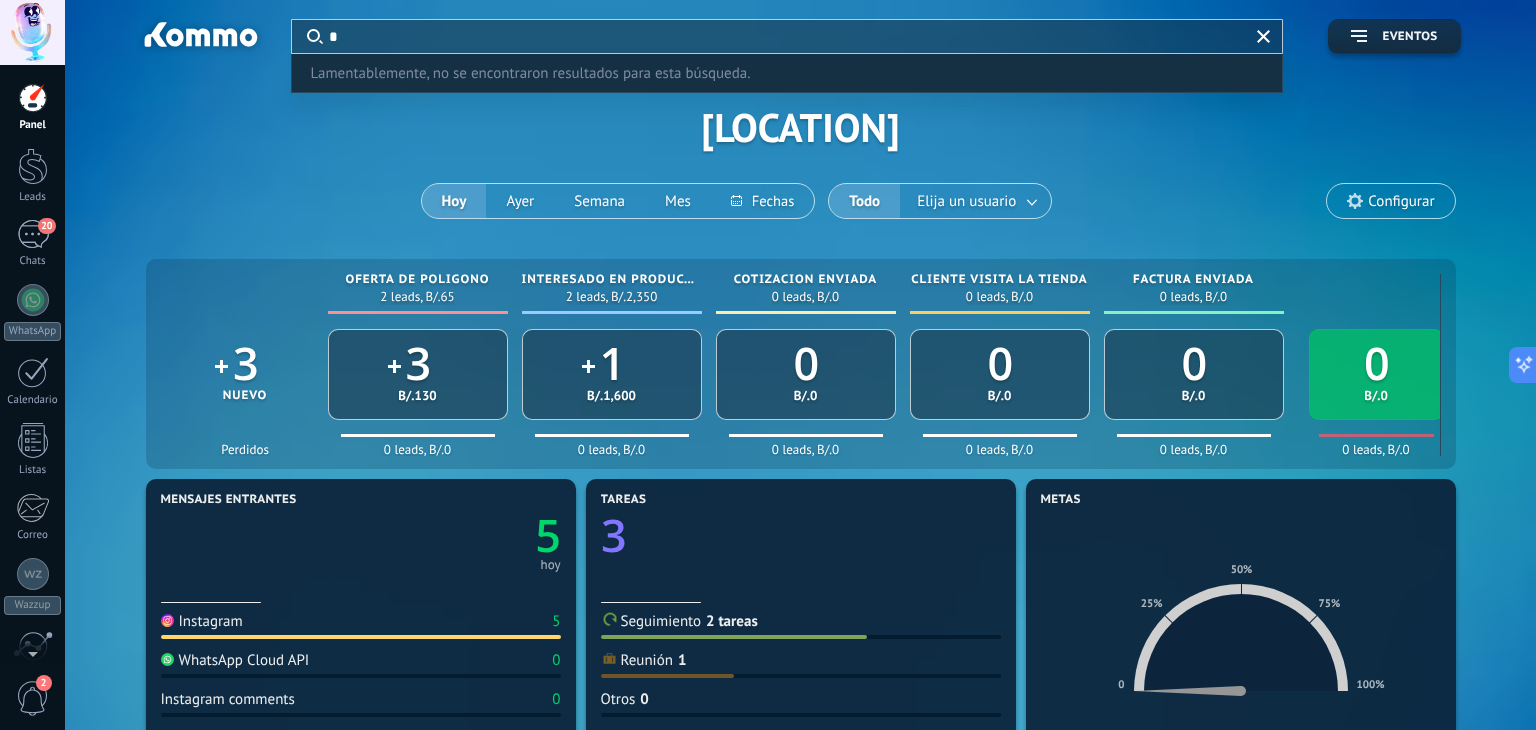 type 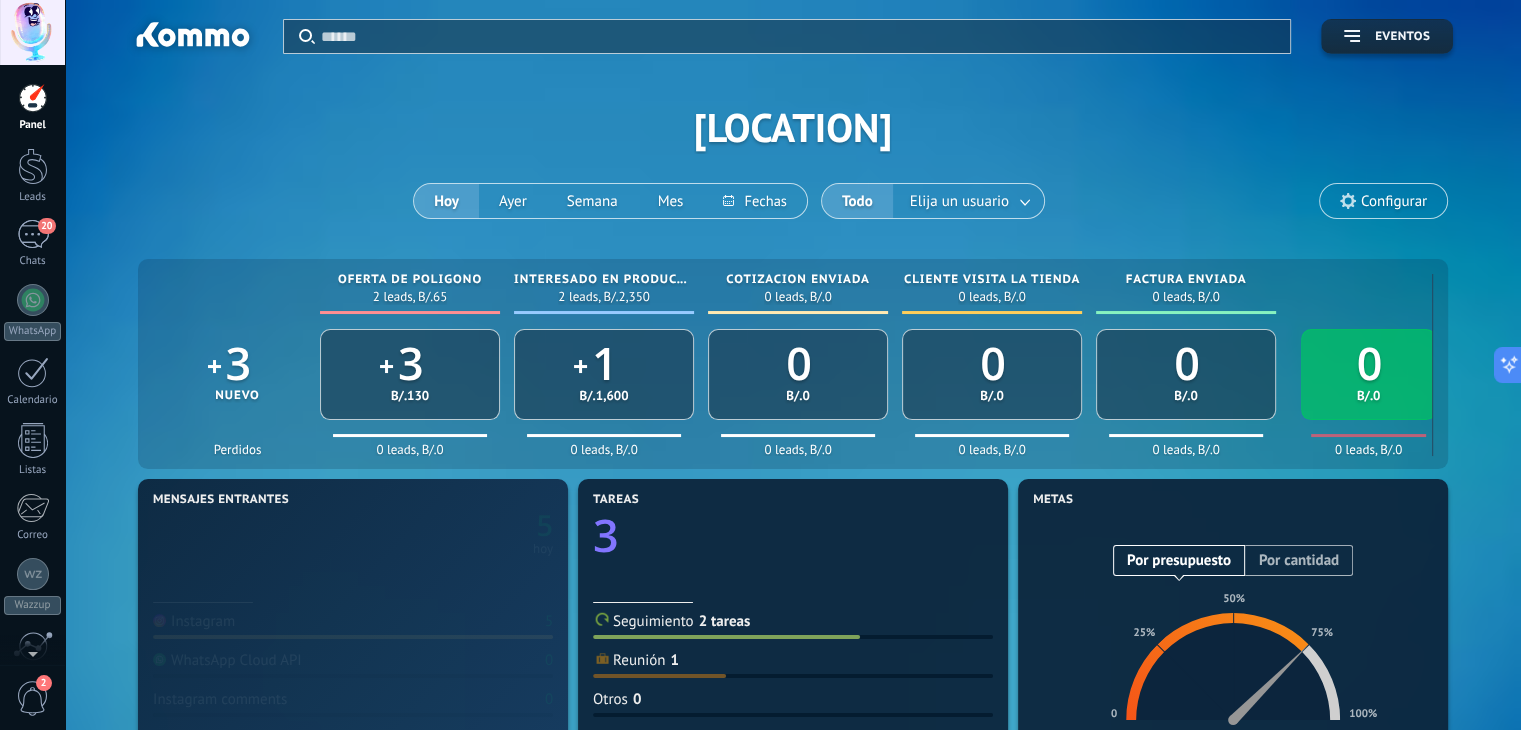 scroll, scrollTop: 999627, scrollLeft: 999134, axis: both 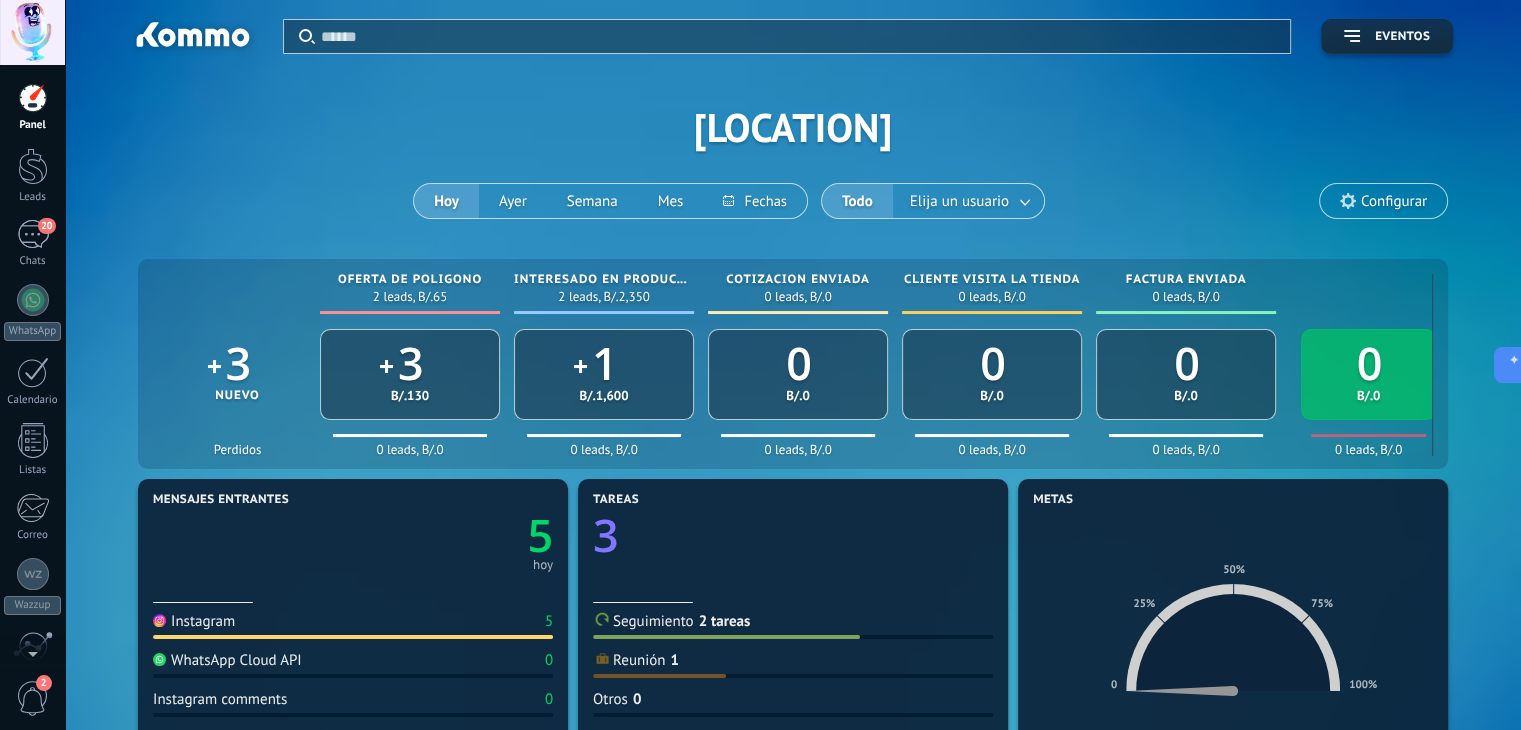 click at bounding box center (799, 36) 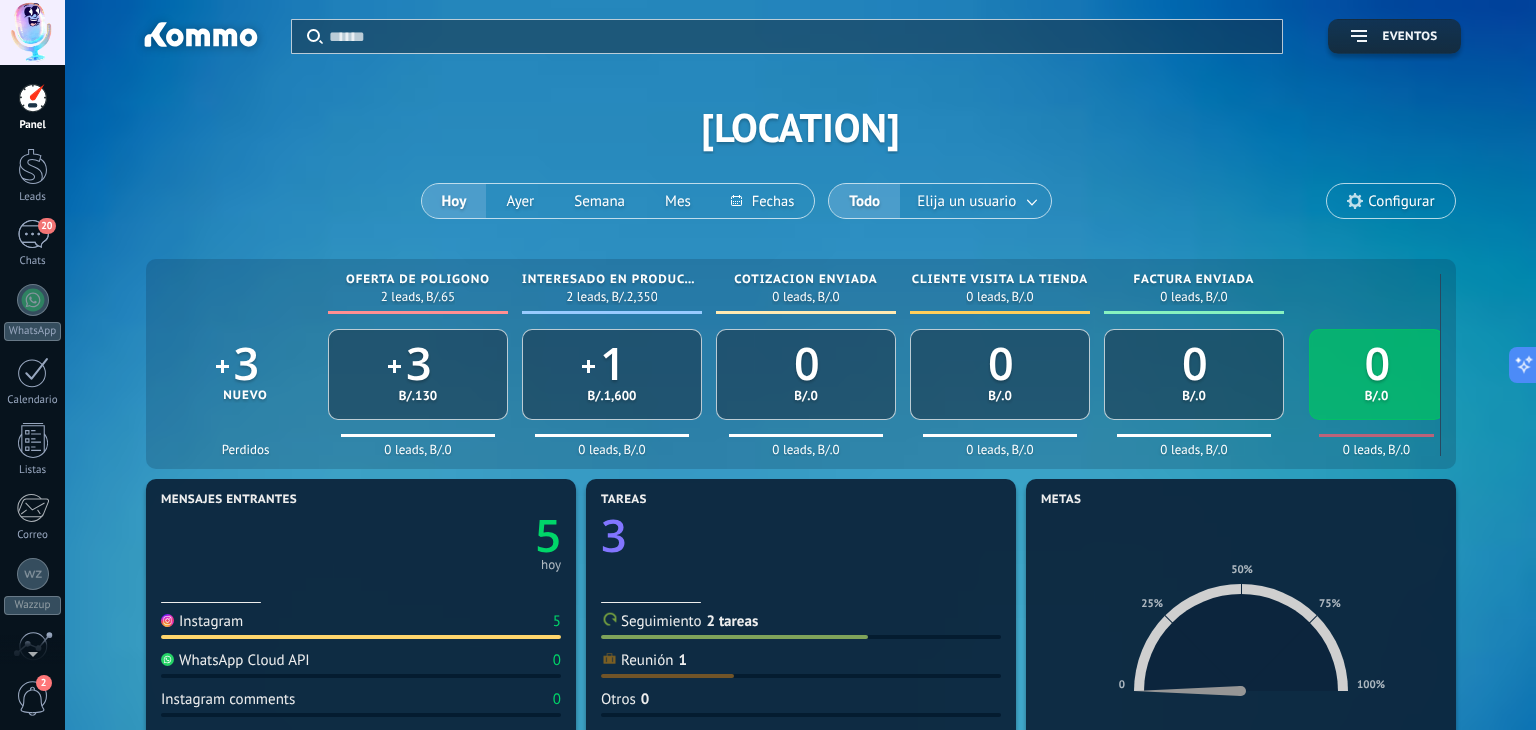 paste on "*********" 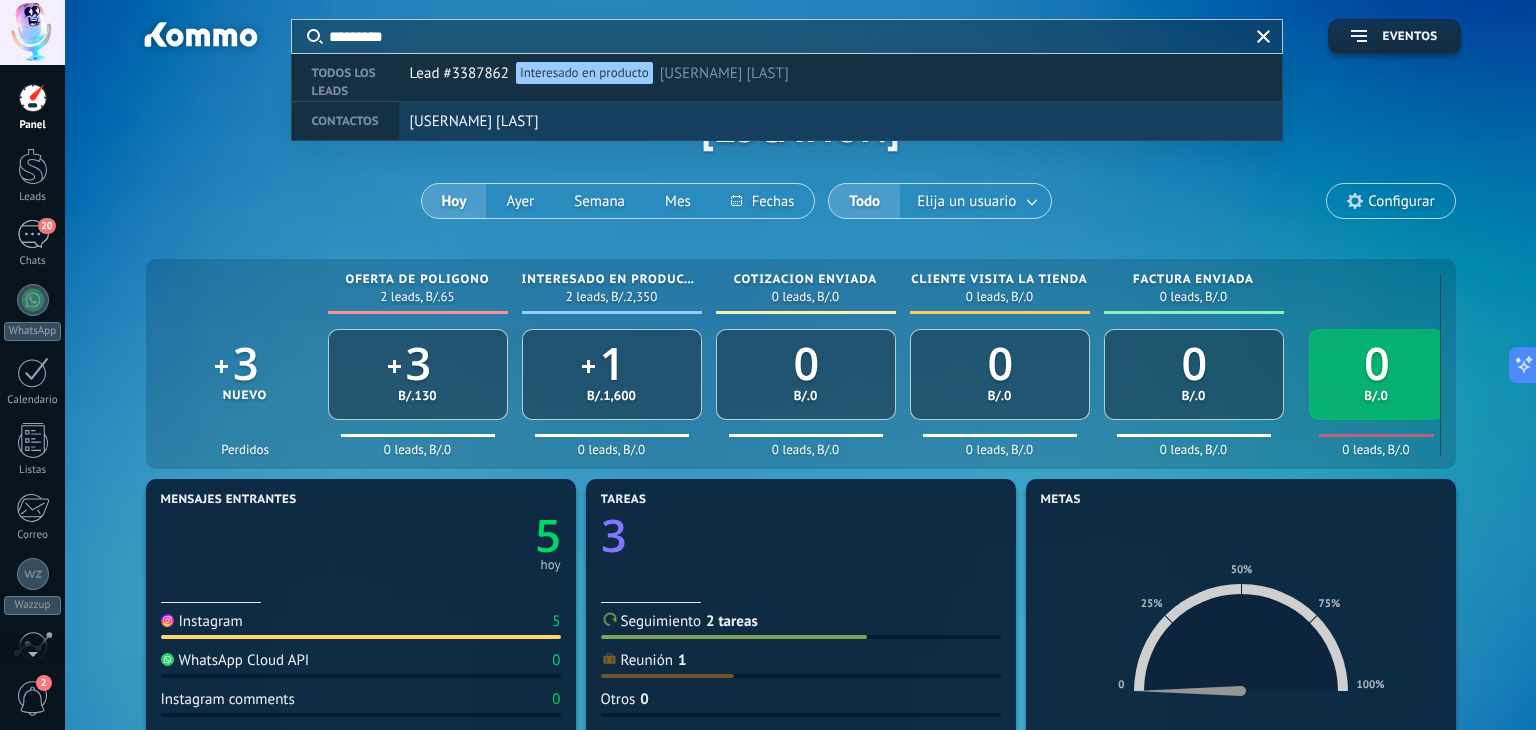 type on "*********" 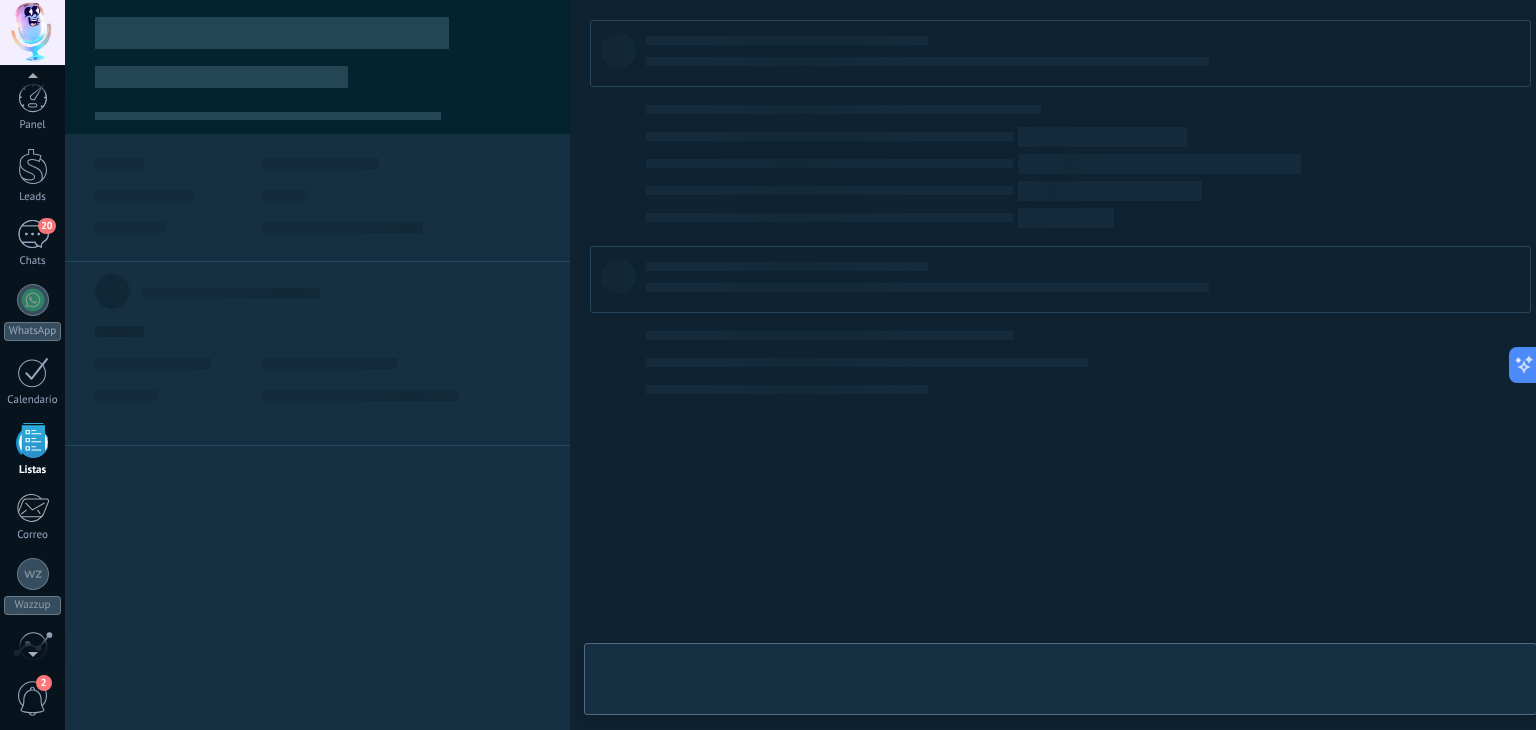 scroll, scrollTop: 51, scrollLeft: 0, axis: vertical 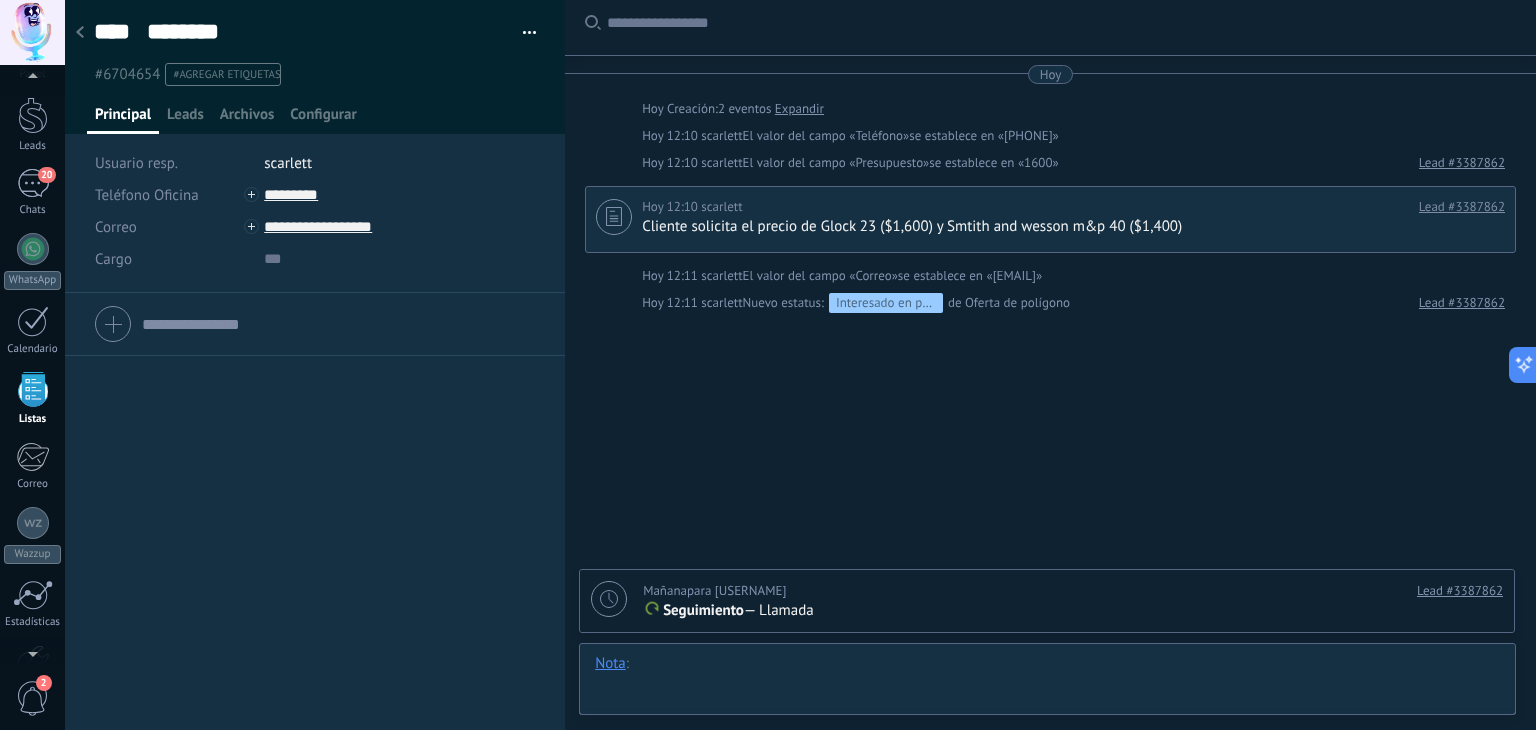 click at bounding box center [1047, 684] 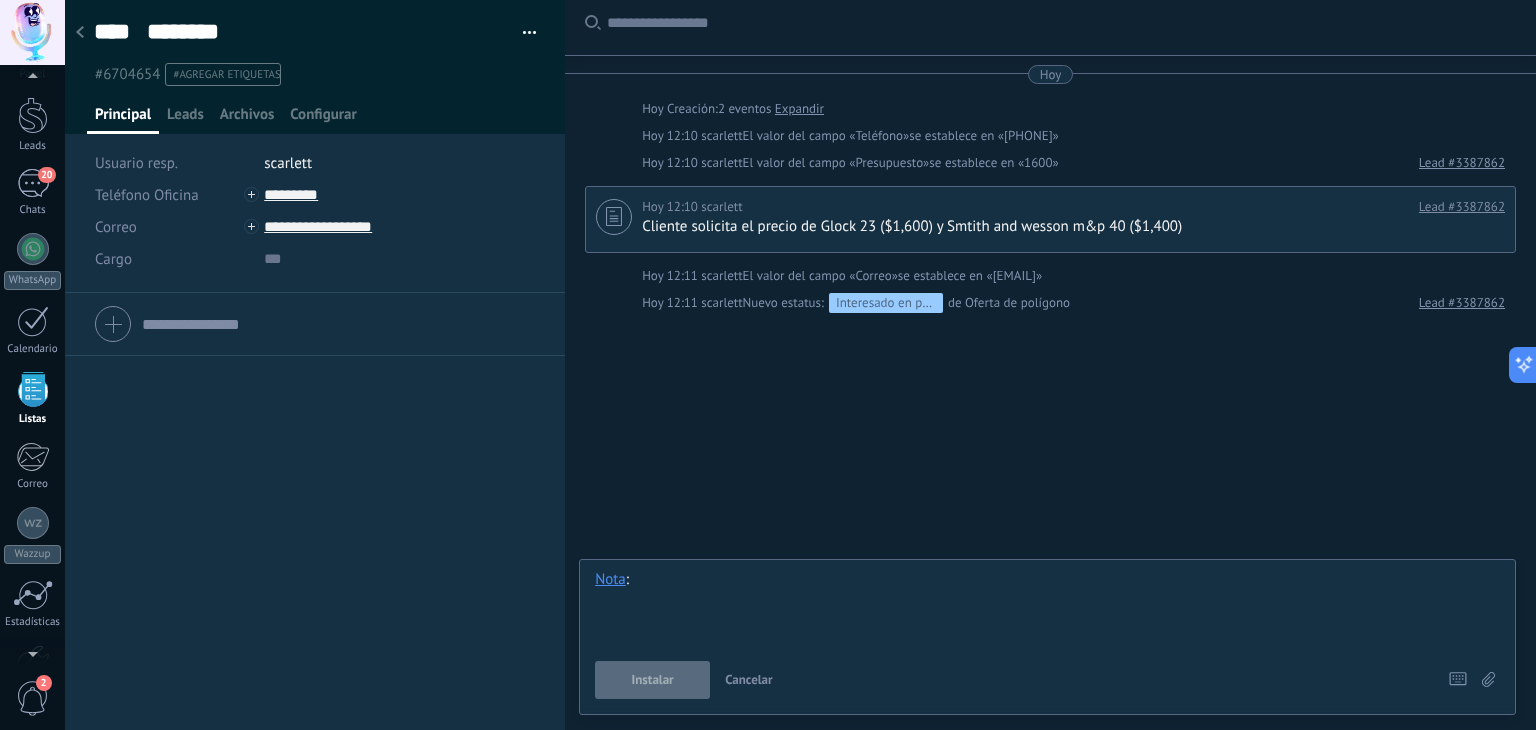 type 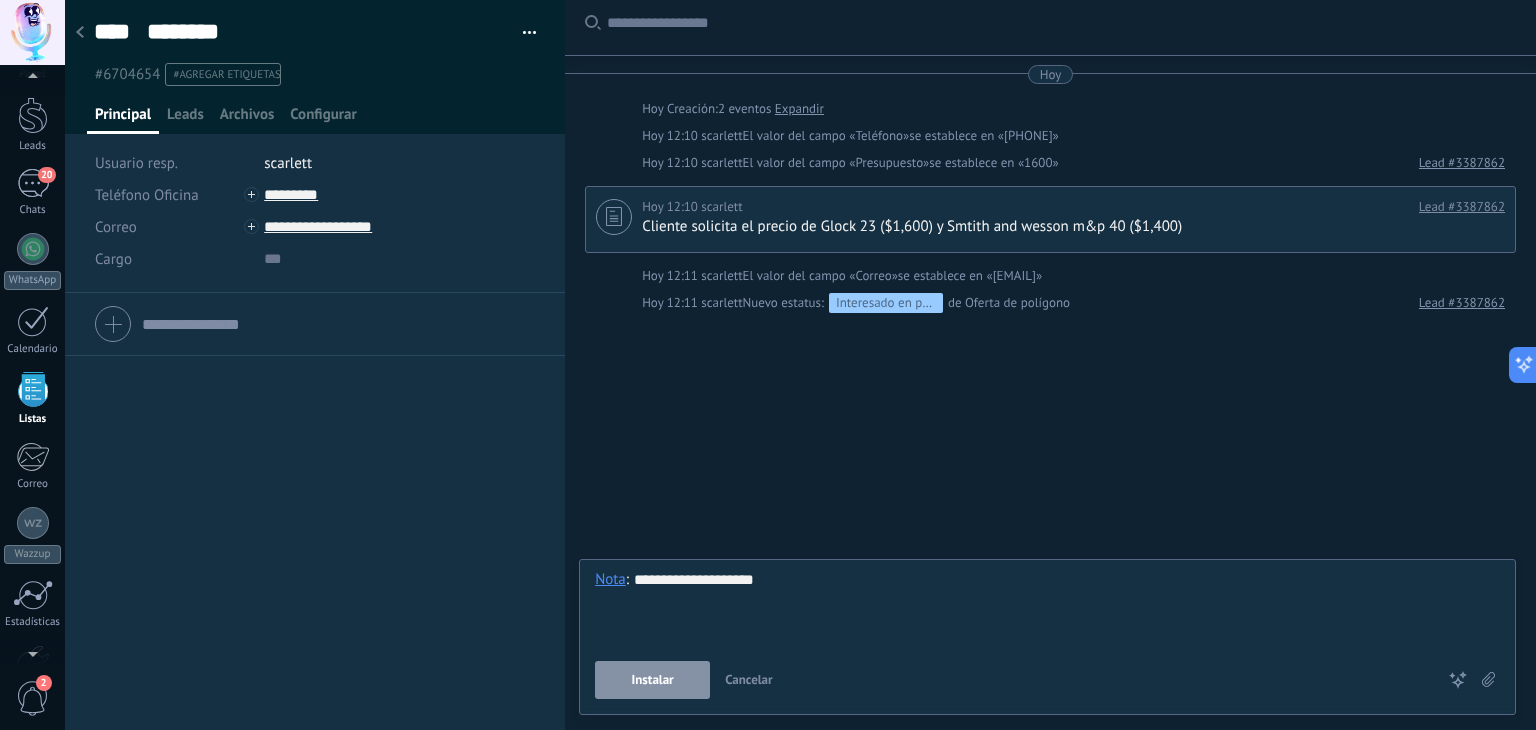 click on "**********" at bounding box center [1047, 608] 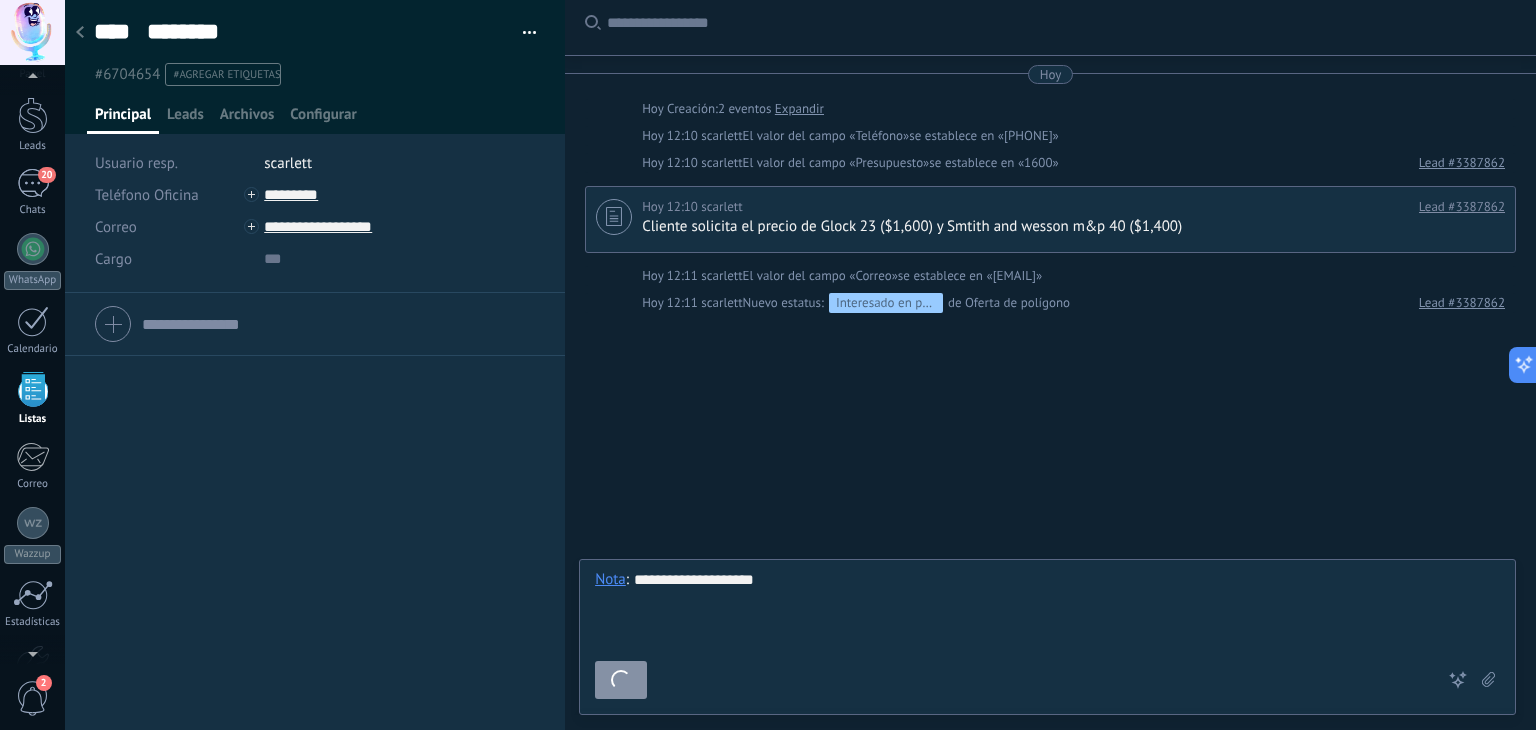scroll, scrollTop: 89, scrollLeft: 0, axis: vertical 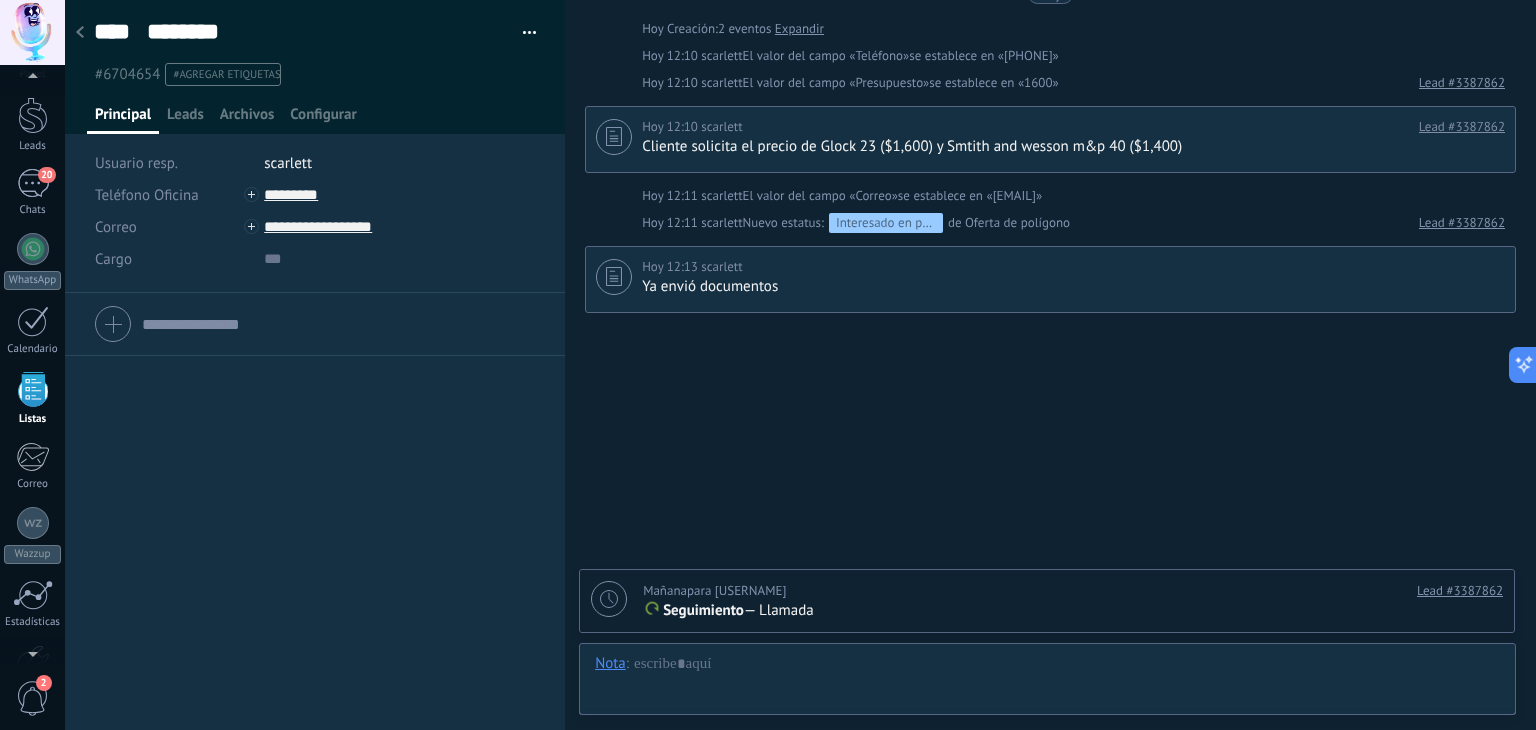 click on "Buscar Carga más Hoy Hoy Creación: 2 eventos Expandir Hoy 12:10 [USERNAME] El valor del campo «Teléfono» se establece en «[PHONE]» Hoy 12:10 [USERNAME] Lead #3387862 Hoy 12:10 [USERNAME] Cliente solicita el precio de Glock 23 ($1,600) y Smtith and wesson m&p 40 ($1,400) Eliminar Editar Hoy 12:11 [USERNAME] El valor del campo «Correo» se establece en «[EMAIL]» Hoy 12:11 [USERNAME] Nuevo estatus: Interesado en producto de Oferta de polígono Lead #3387862 Hoy 12:13 [USERNAME] Ya envió documentos Pin Eliminar Editar Participantes: Mañana para [USERNAME] Lead #3387862 Seguimiento — Llamada Completar una tarea Seguimiento Seguimiento Reunión Reservación Personalizado mañana la próxima semana la próxima mes Eliminar" at bounding box center (1050, 321) 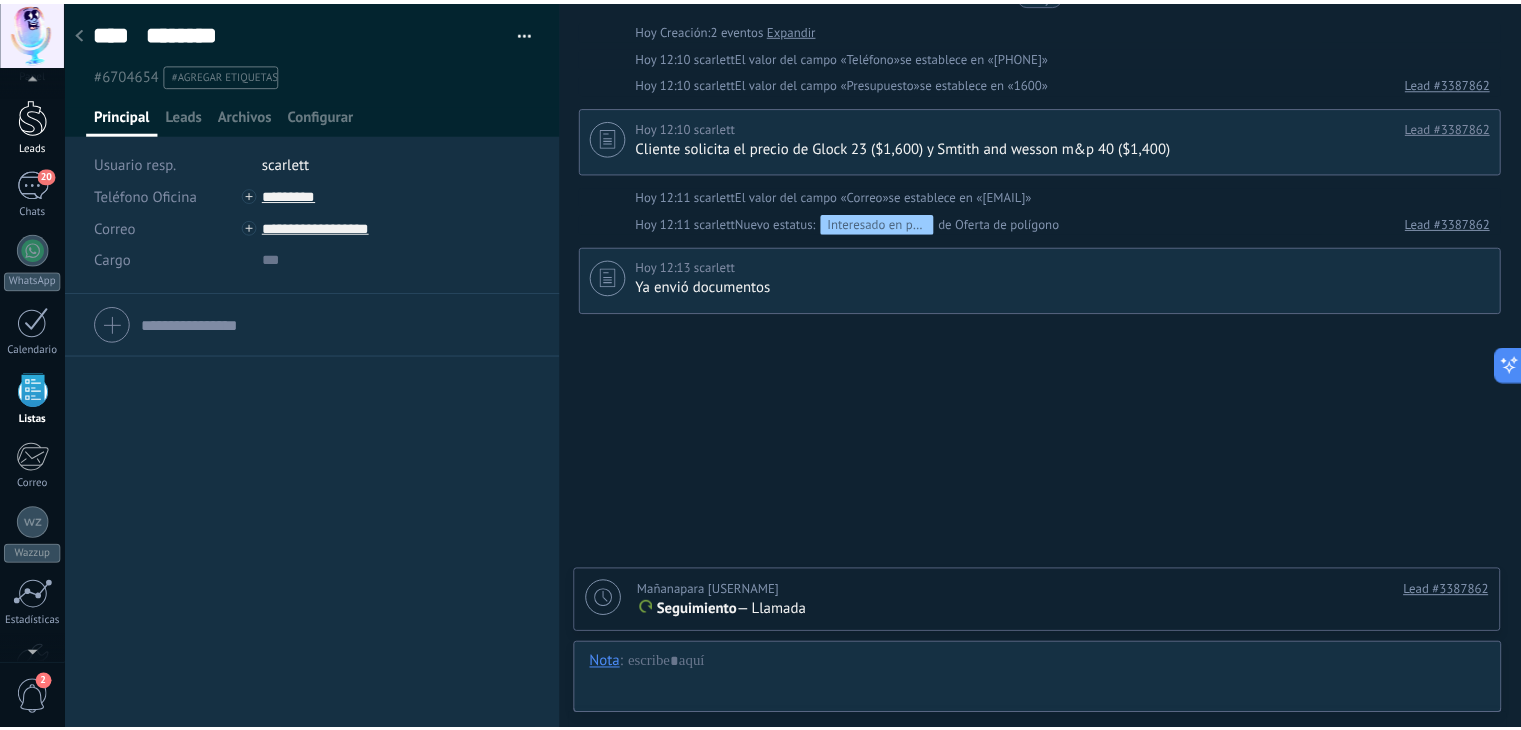 scroll, scrollTop: 0, scrollLeft: 0, axis: both 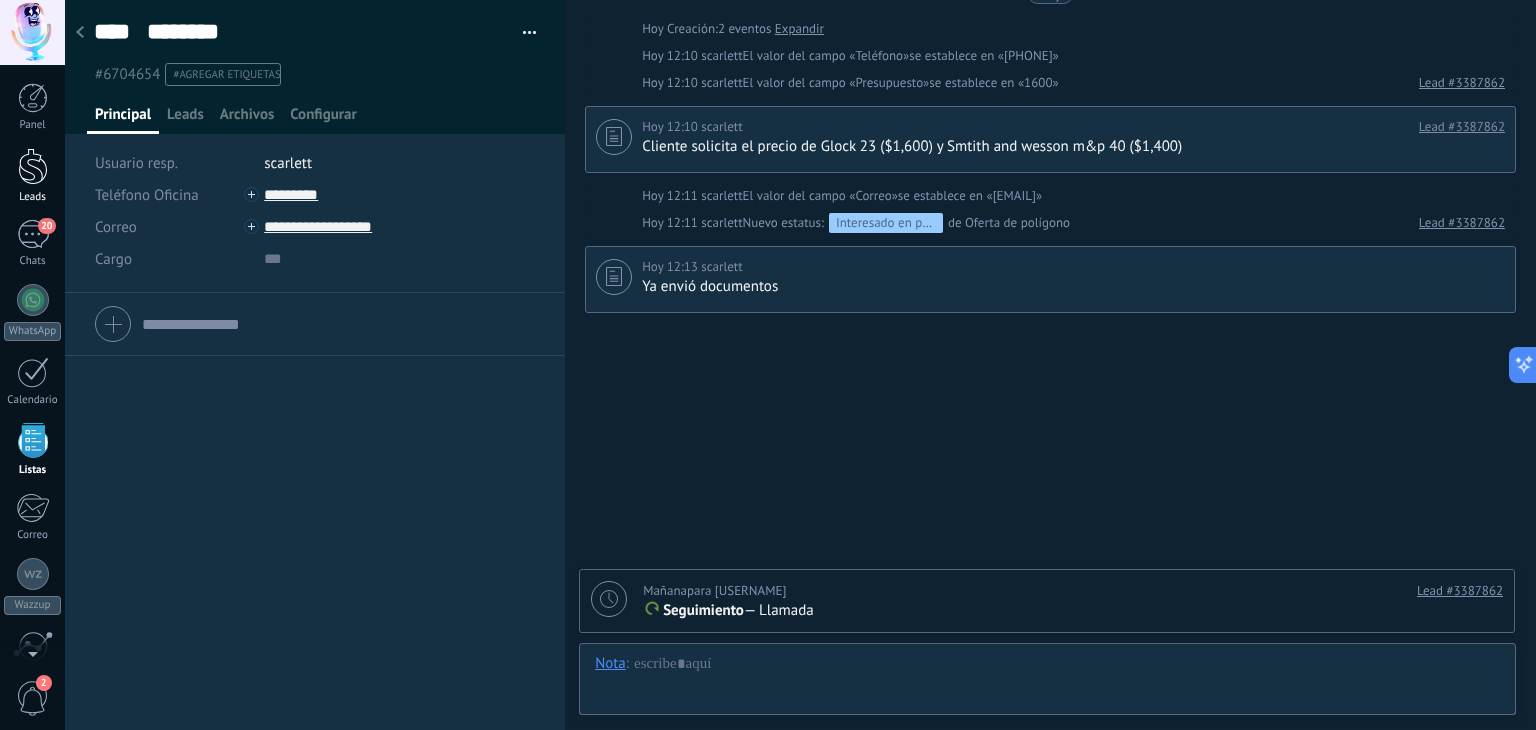 click at bounding box center [33, 166] 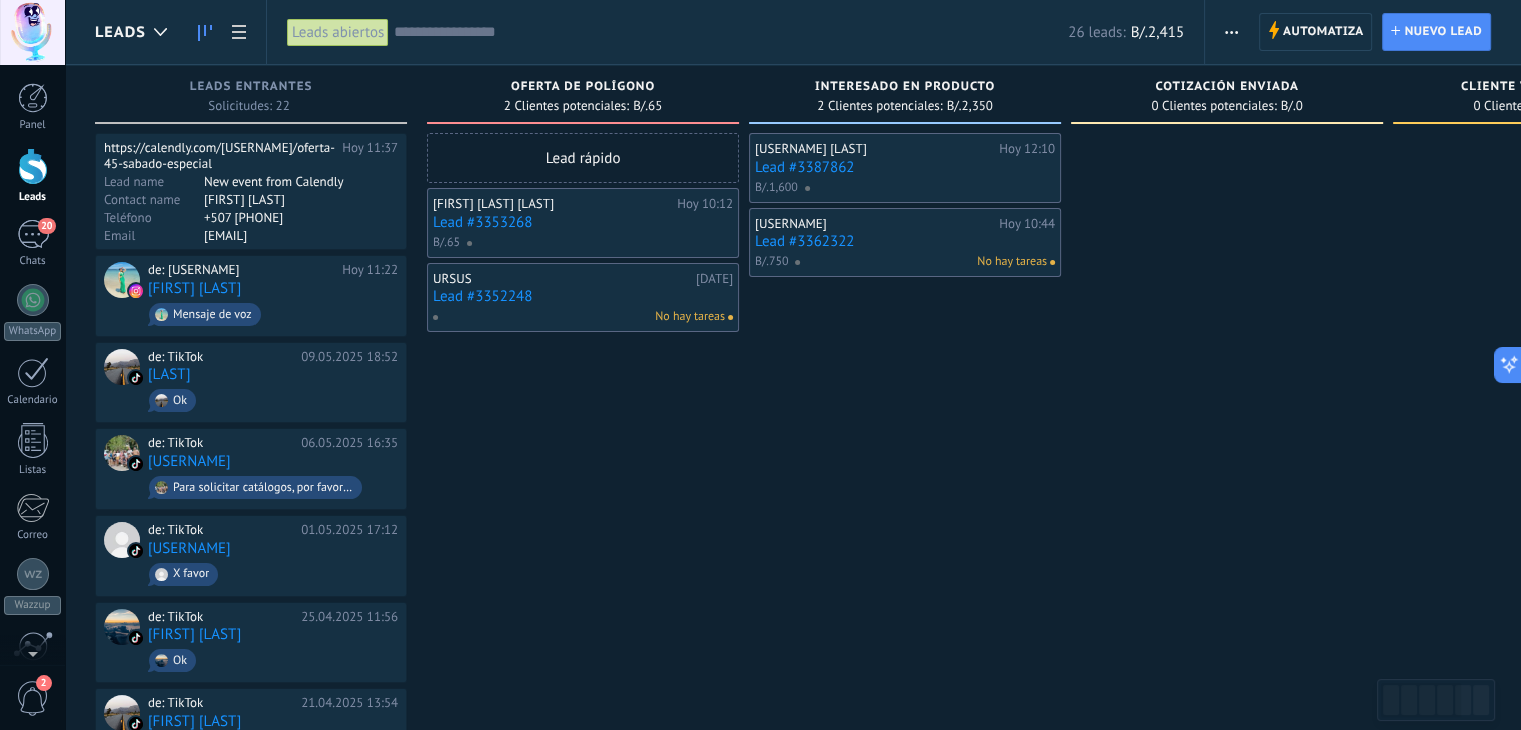 click at bounding box center (33, 166) 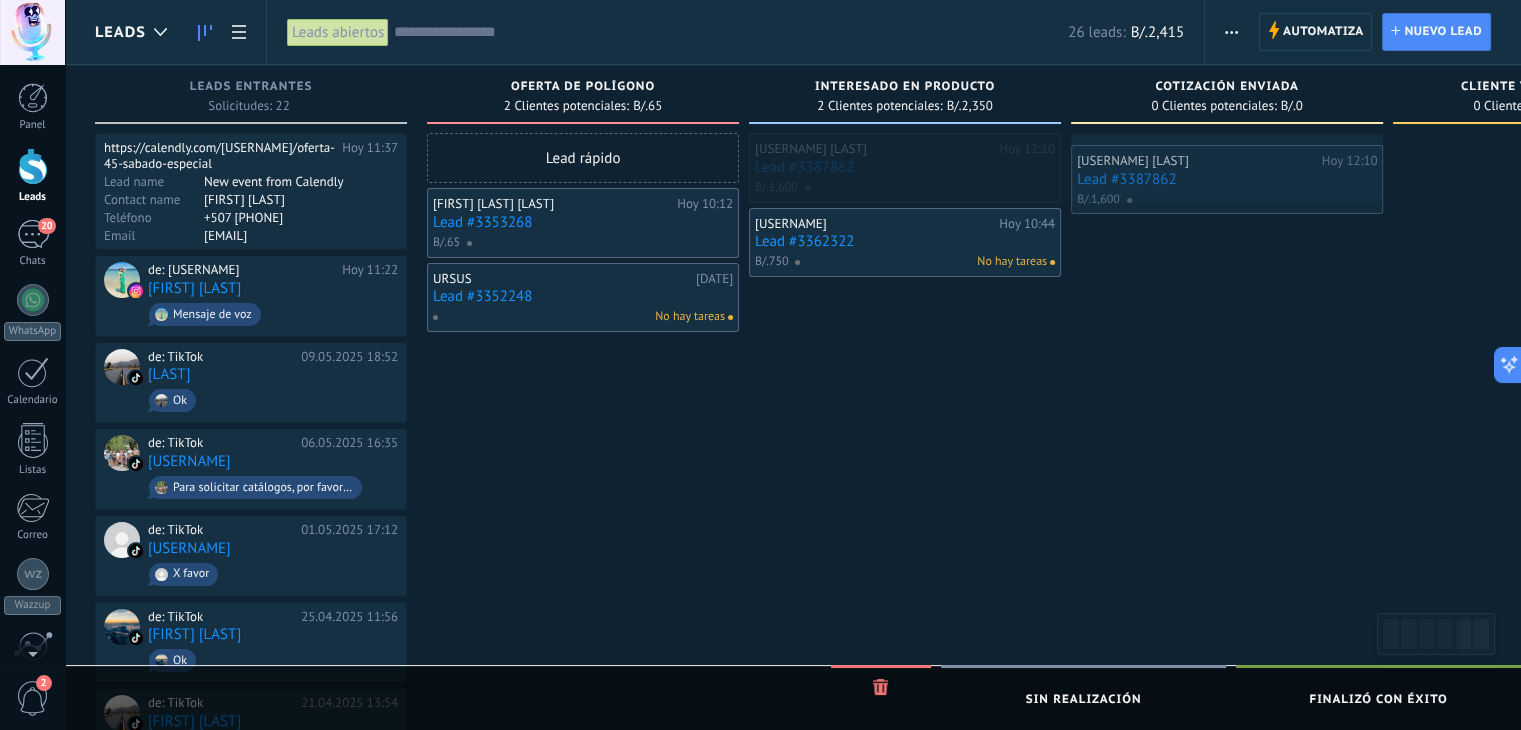 drag, startPoint x: 869, startPoint y: 165, endPoint x: 1190, endPoint y: 177, distance: 321.2242 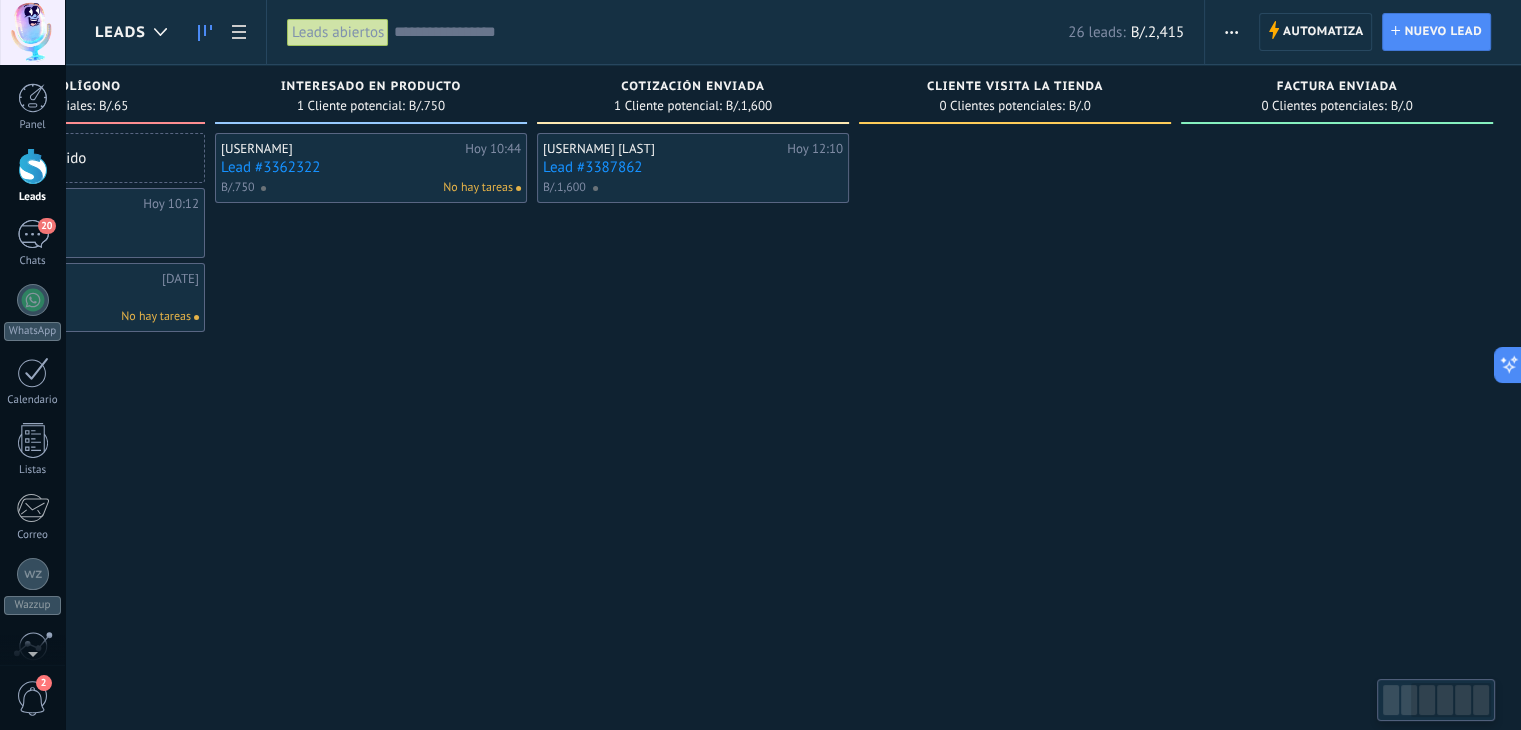 scroll, scrollTop: 0, scrollLeft: 536, axis: horizontal 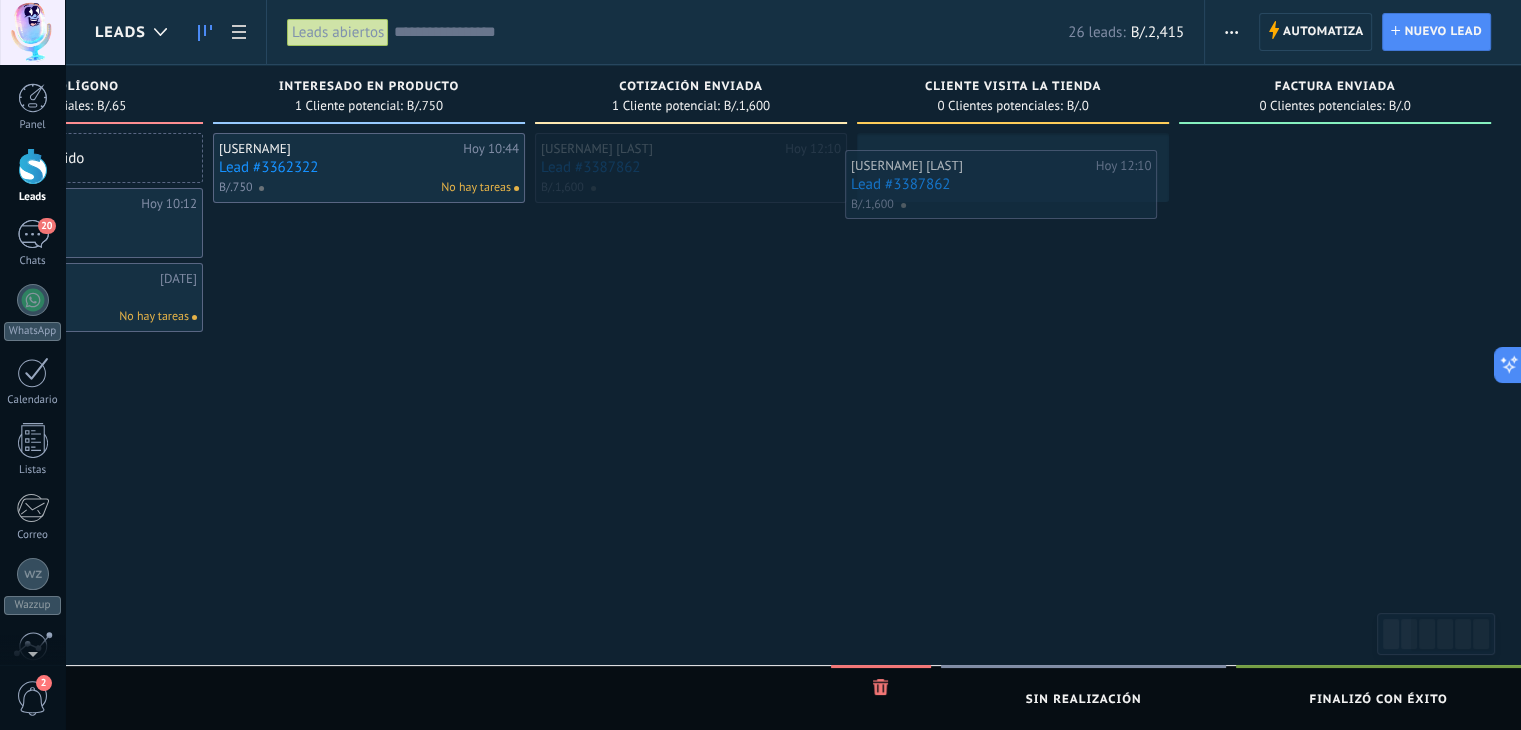 drag, startPoint x: 706, startPoint y: 165, endPoint x: 1016, endPoint y: 181, distance: 310.41263 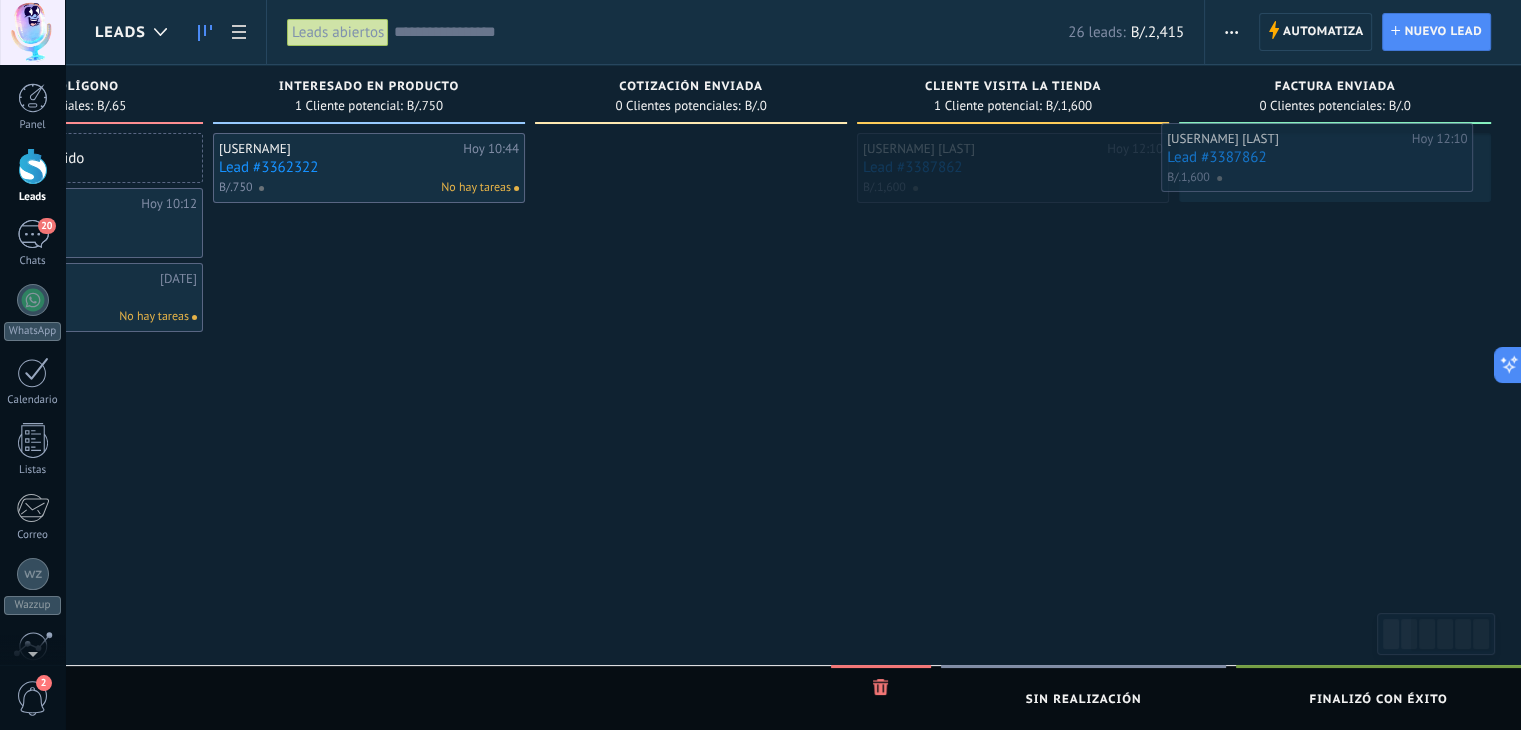 drag, startPoint x: 1016, startPoint y: 181, endPoint x: 1318, endPoint y: 174, distance: 302.08112 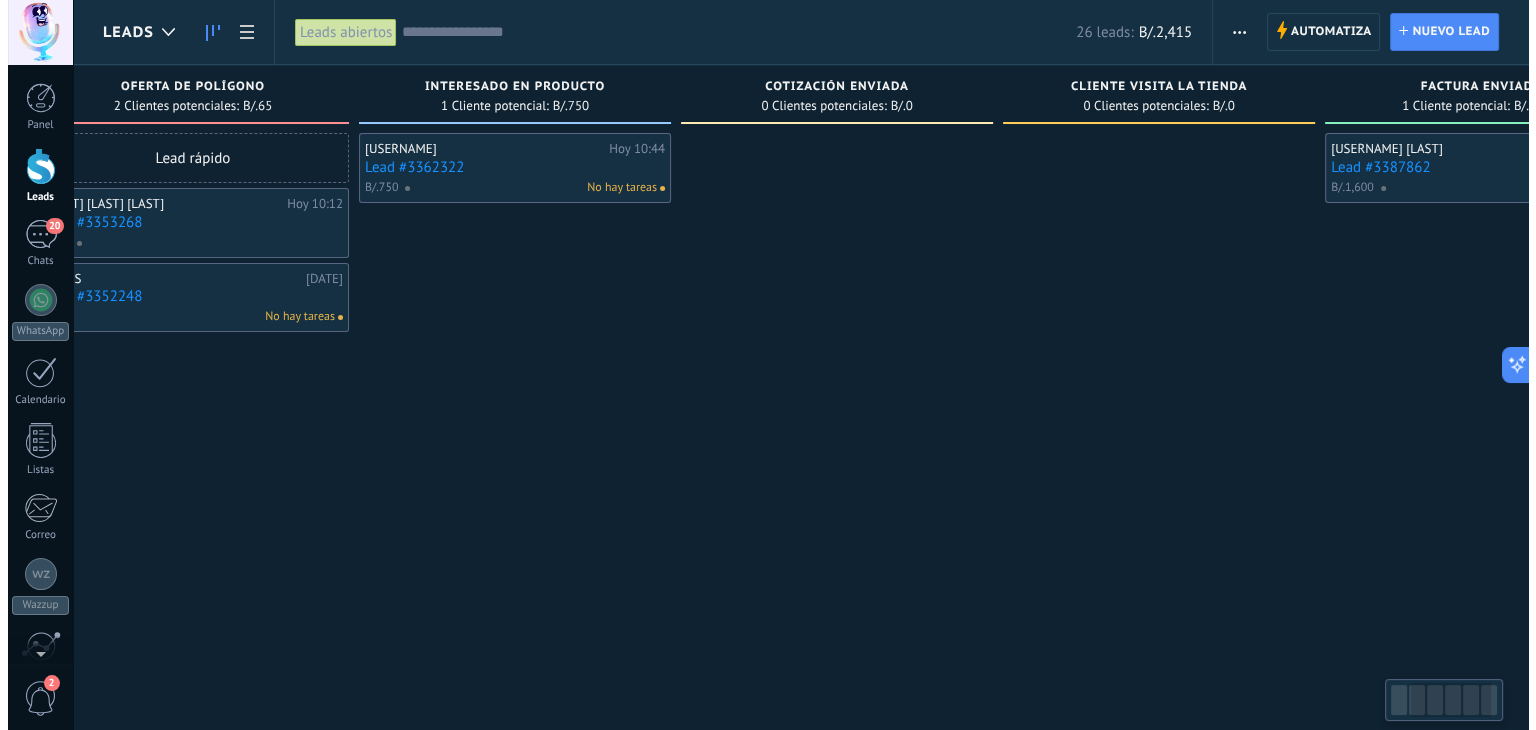 scroll, scrollTop: 0, scrollLeft: 396, axis: horizontal 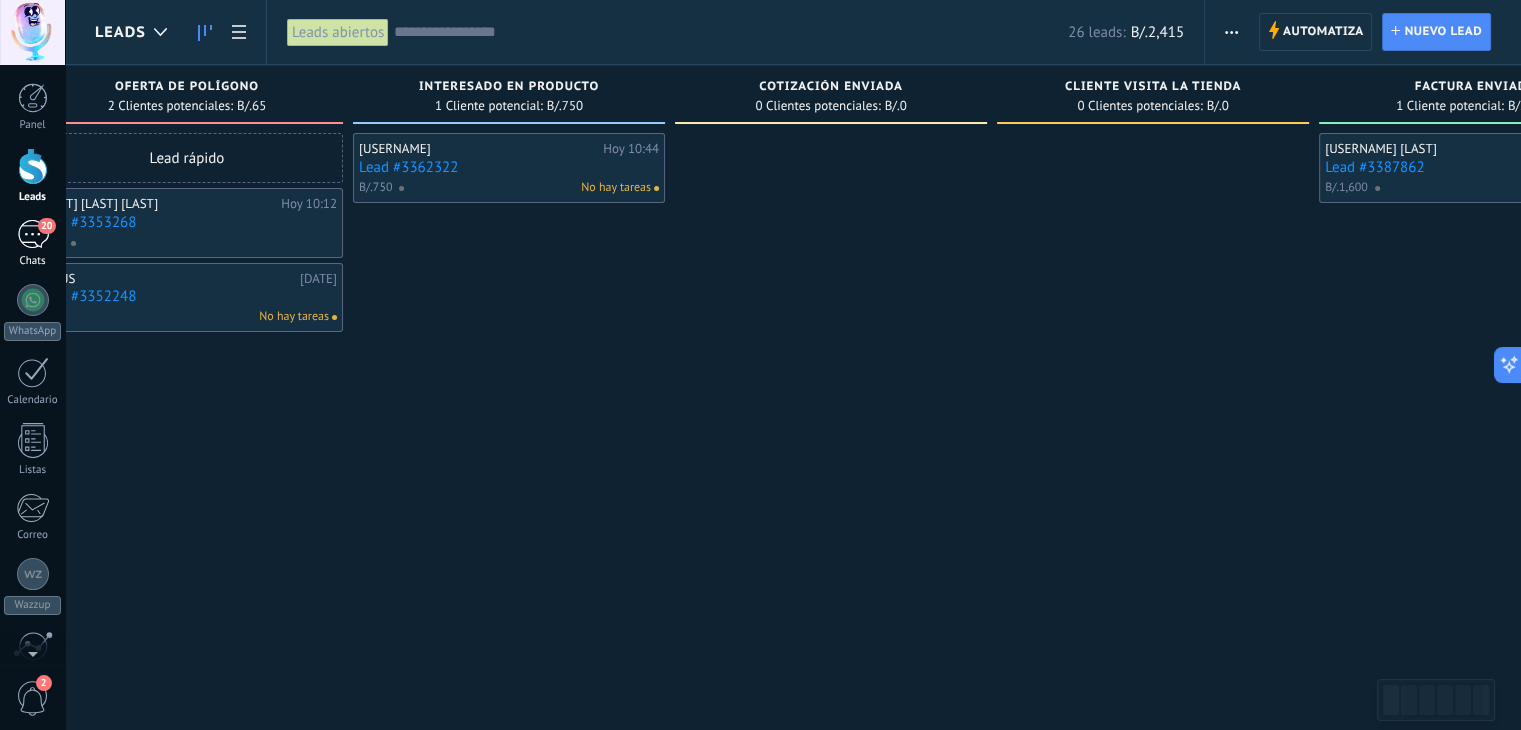 click on "20" at bounding box center [33, 234] 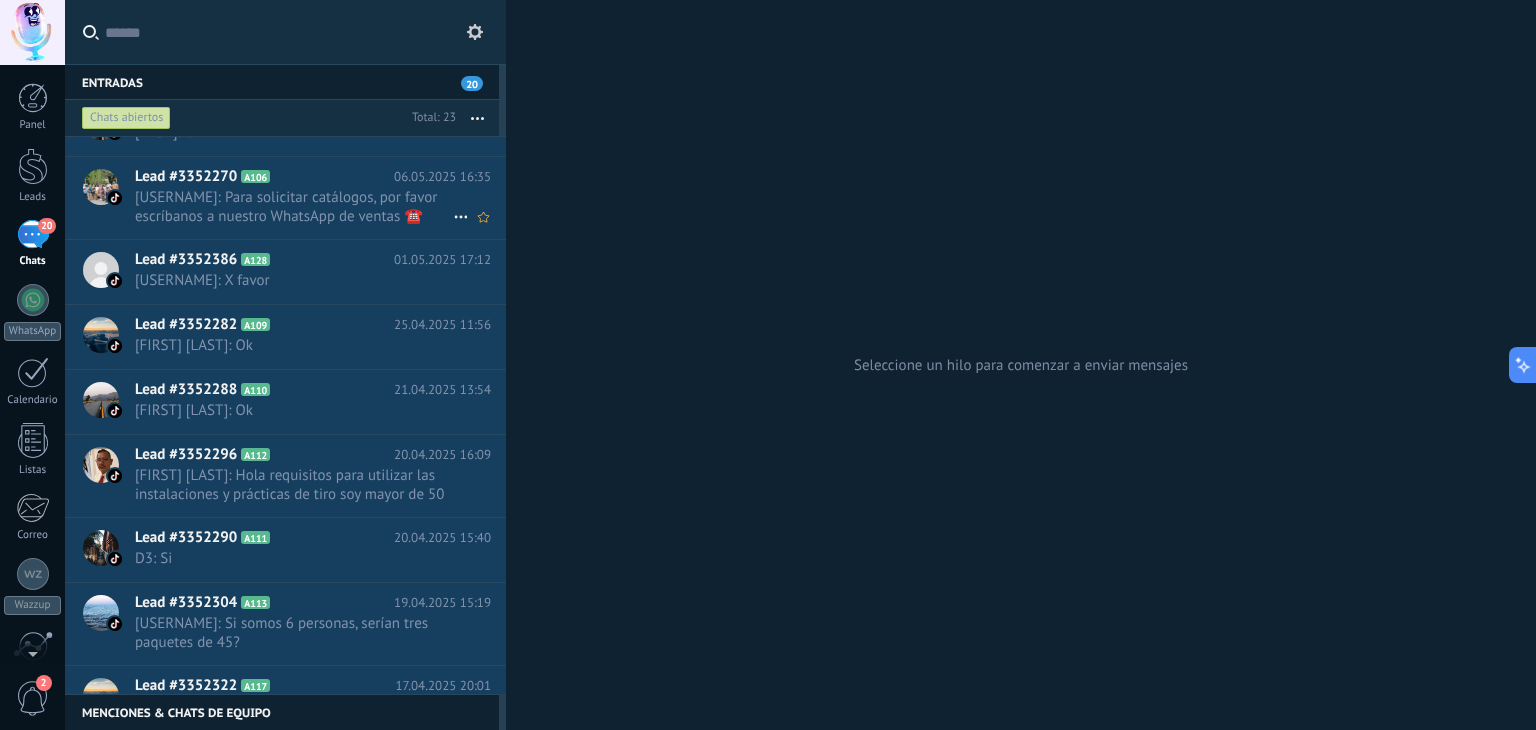 scroll, scrollTop: 0, scrollLeft: 0, axis: both 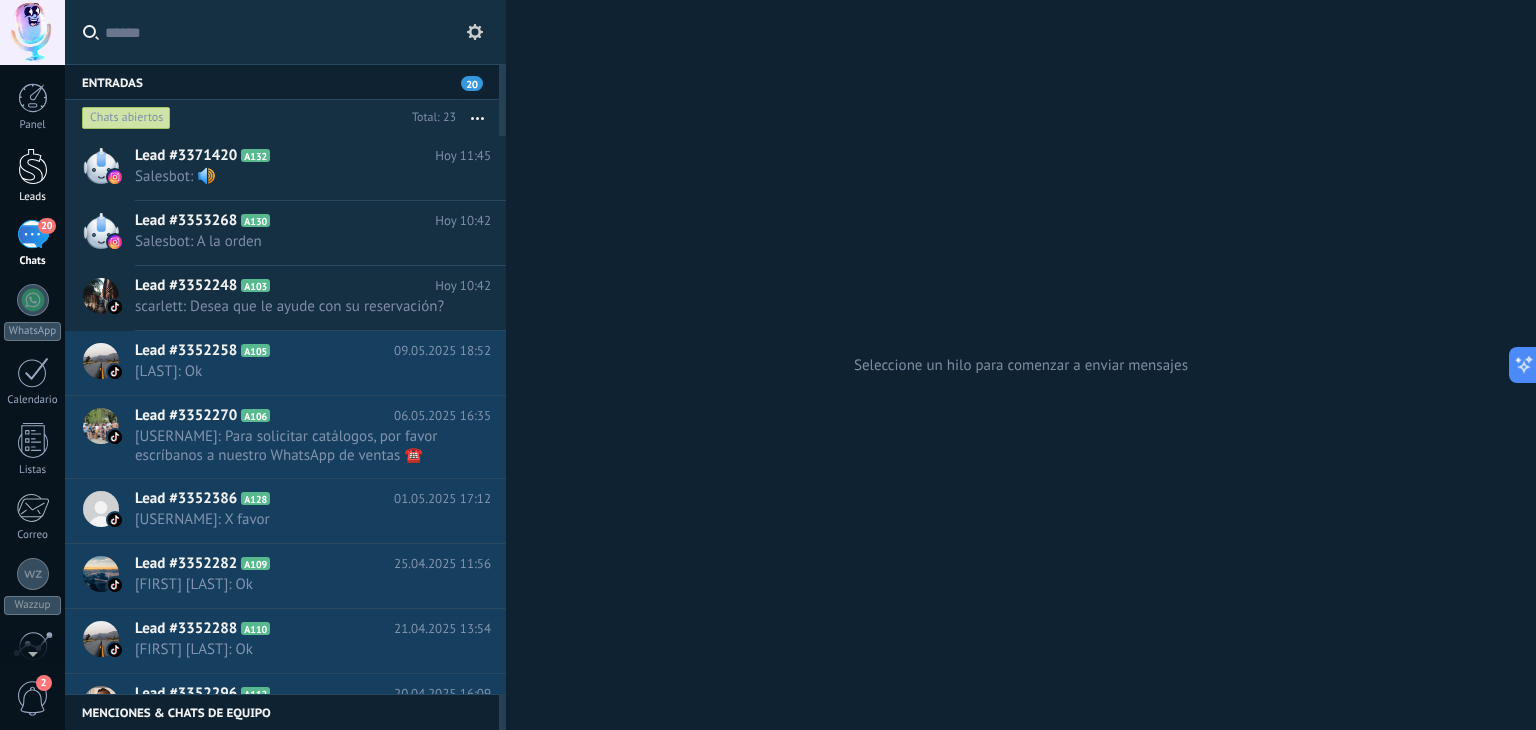 click at bounding box center (33, 166) 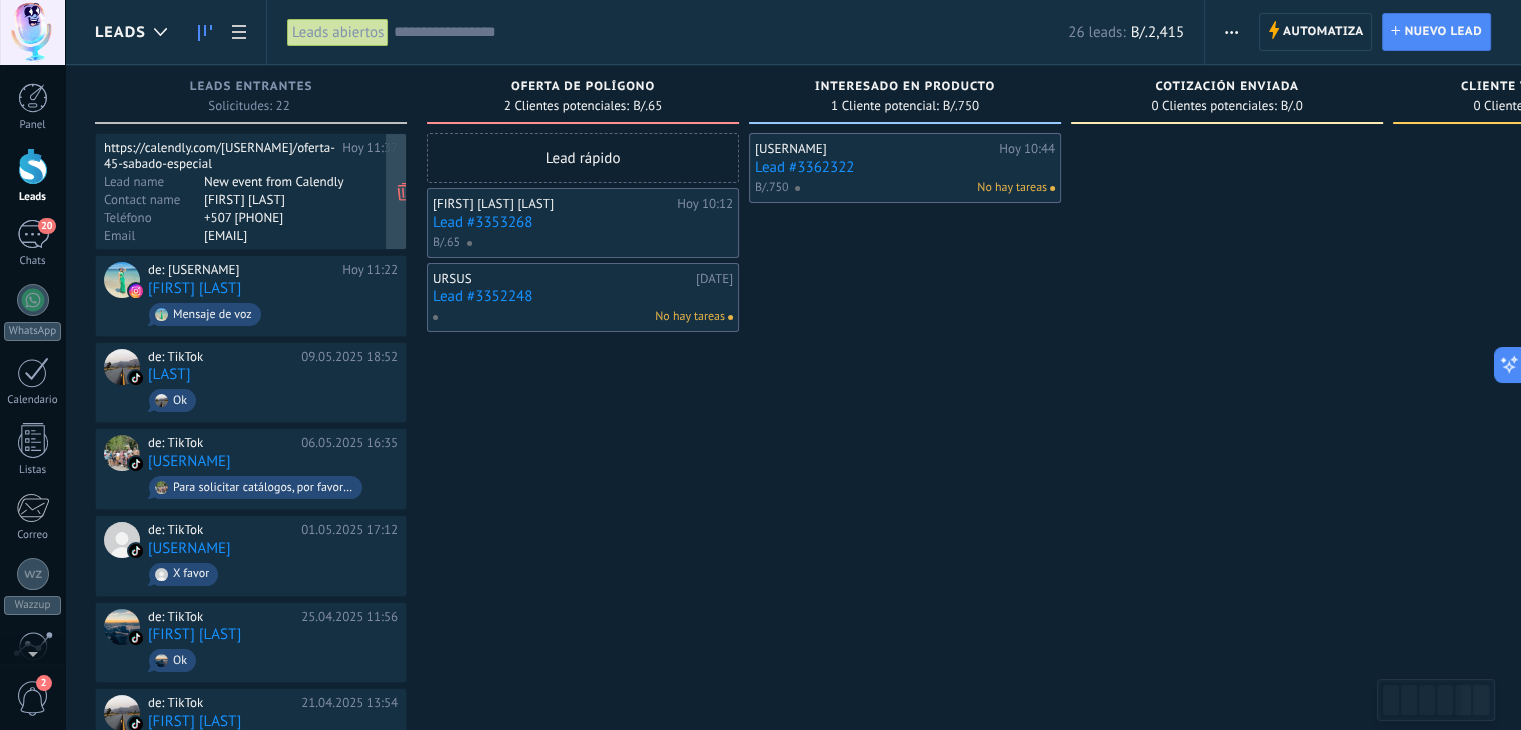 click on "+507 [PHONE]" at bounding box center [281, 217] 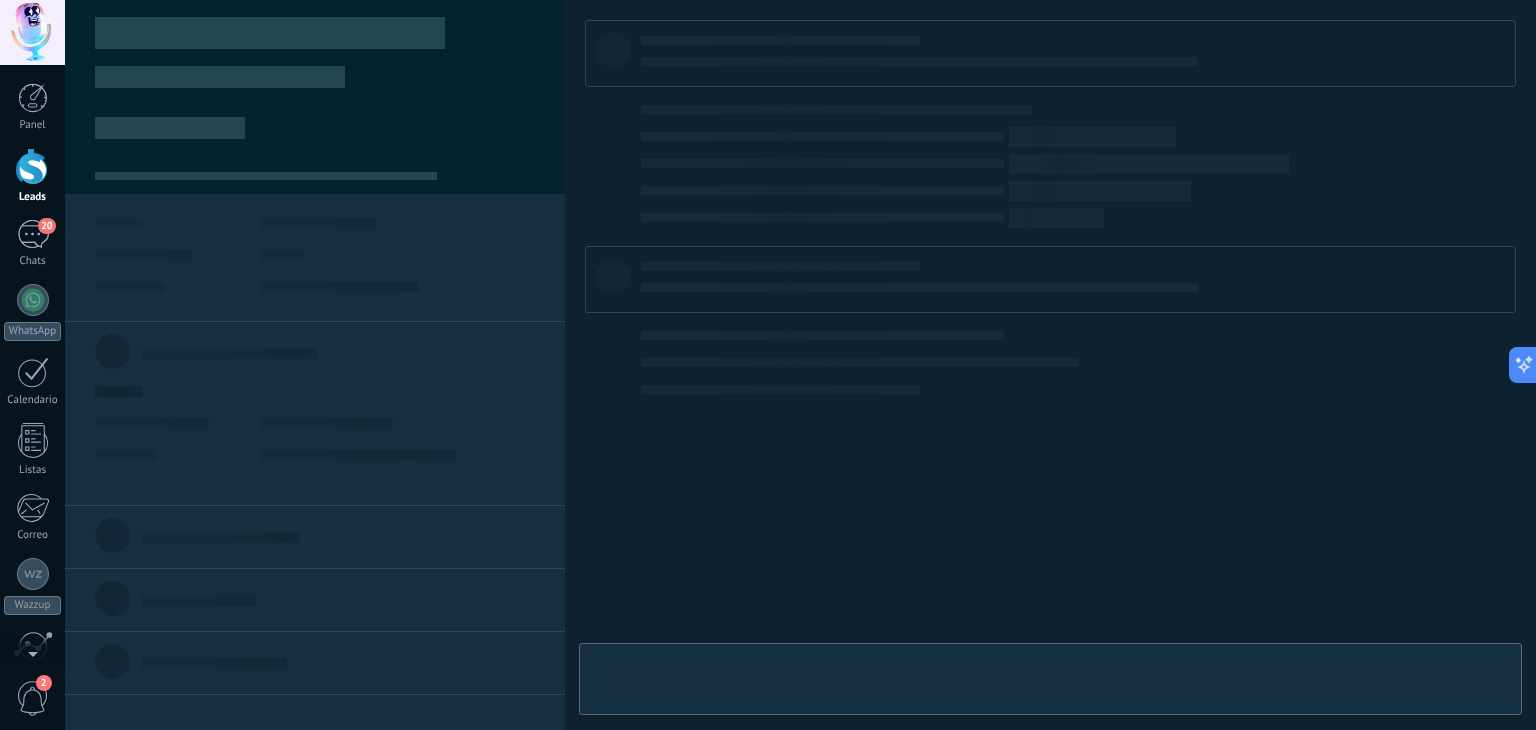 type on "**********" 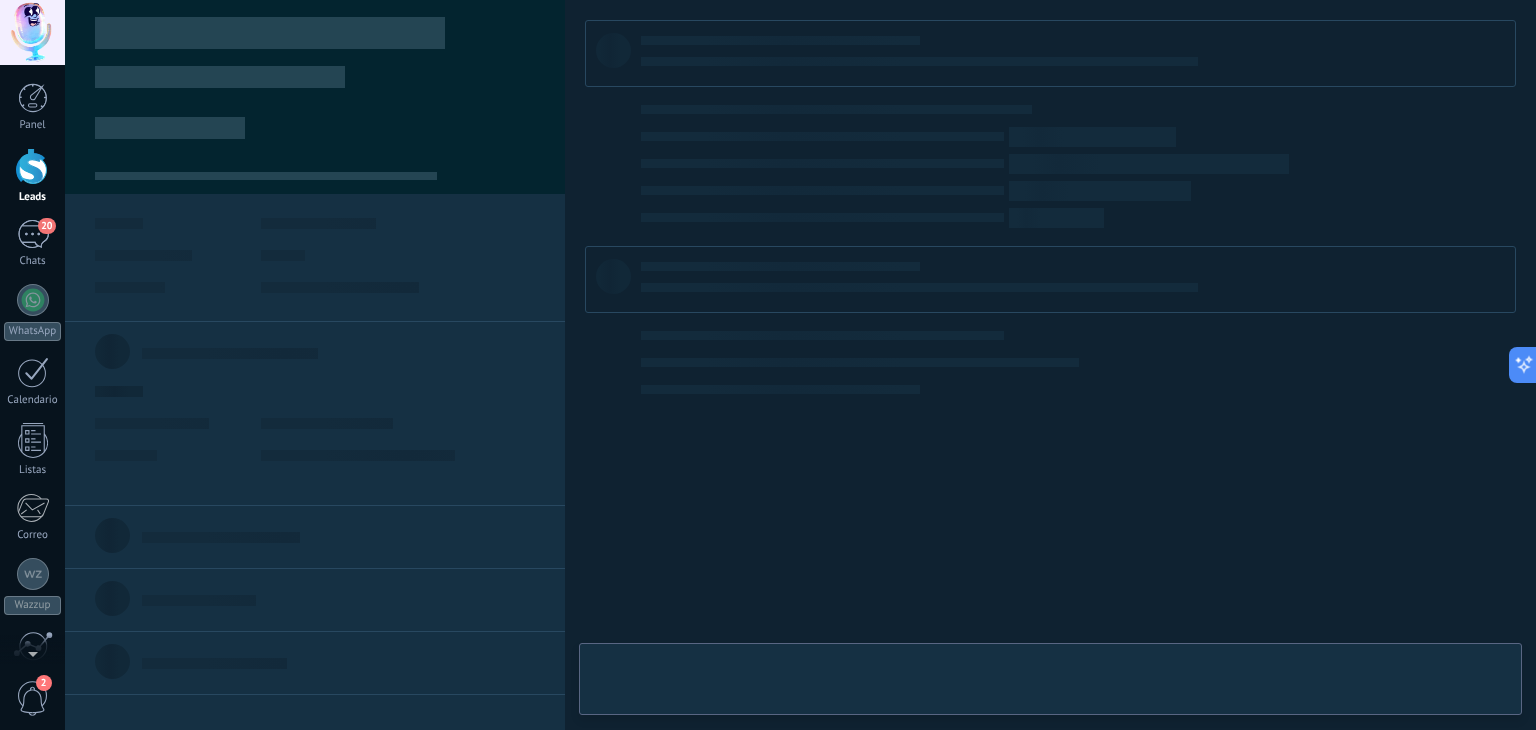 scroll, scrollTop: 29, scrollLeft: 0, axis: vertical 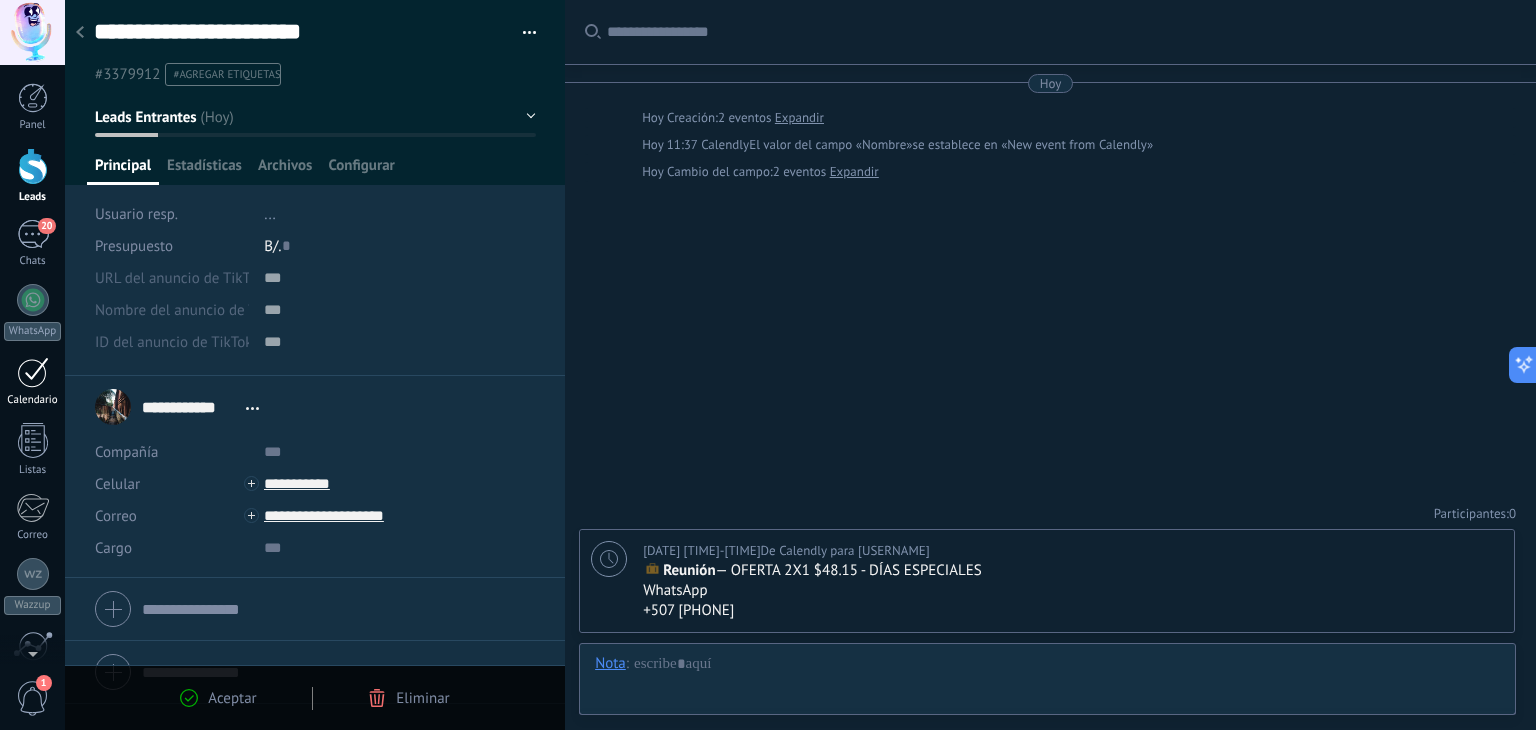click at bounding box center (33, 372) 